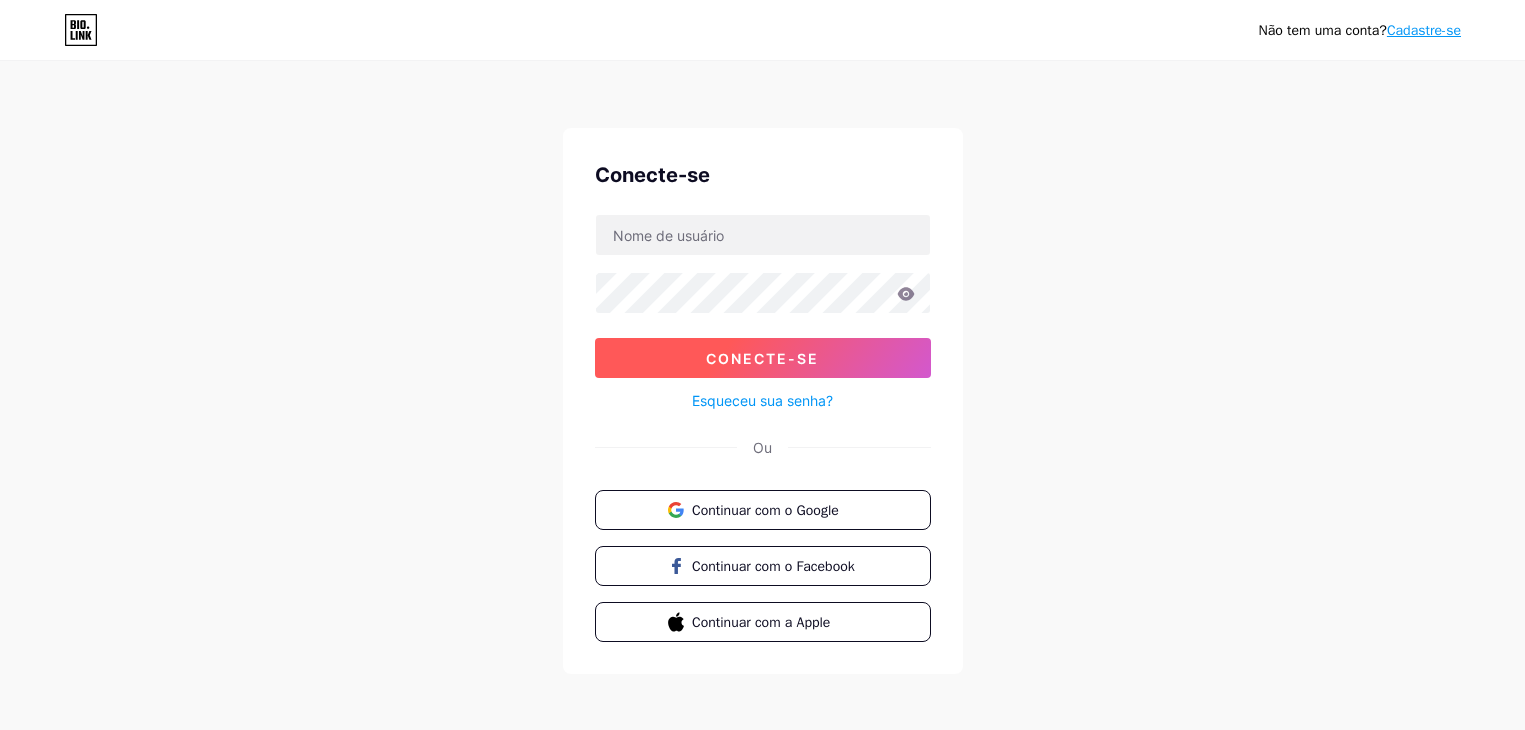 scroll, scrollTop: 0, scrollLeft: 0, axis: both 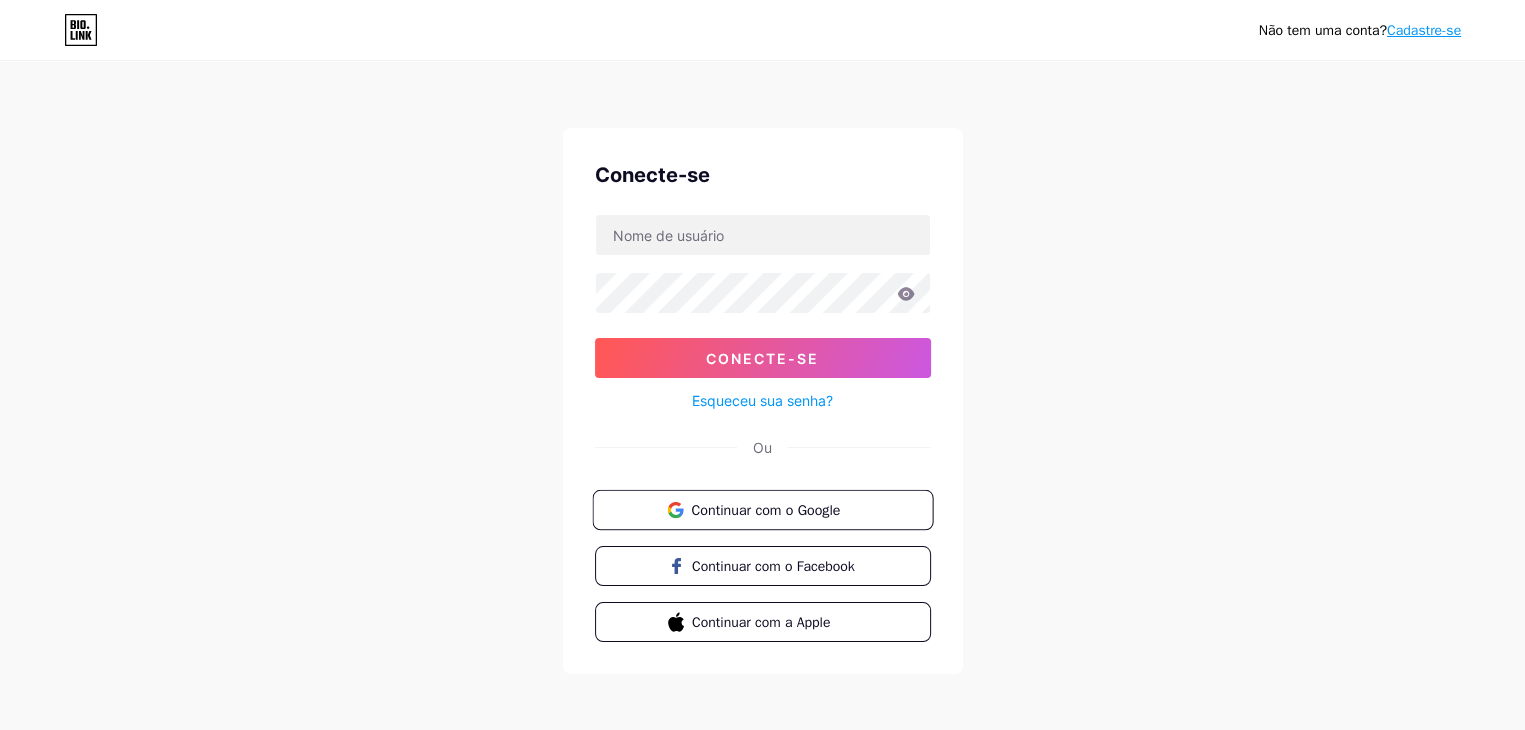 click on "Continuar com o Google" at bounding box center [774, 509] 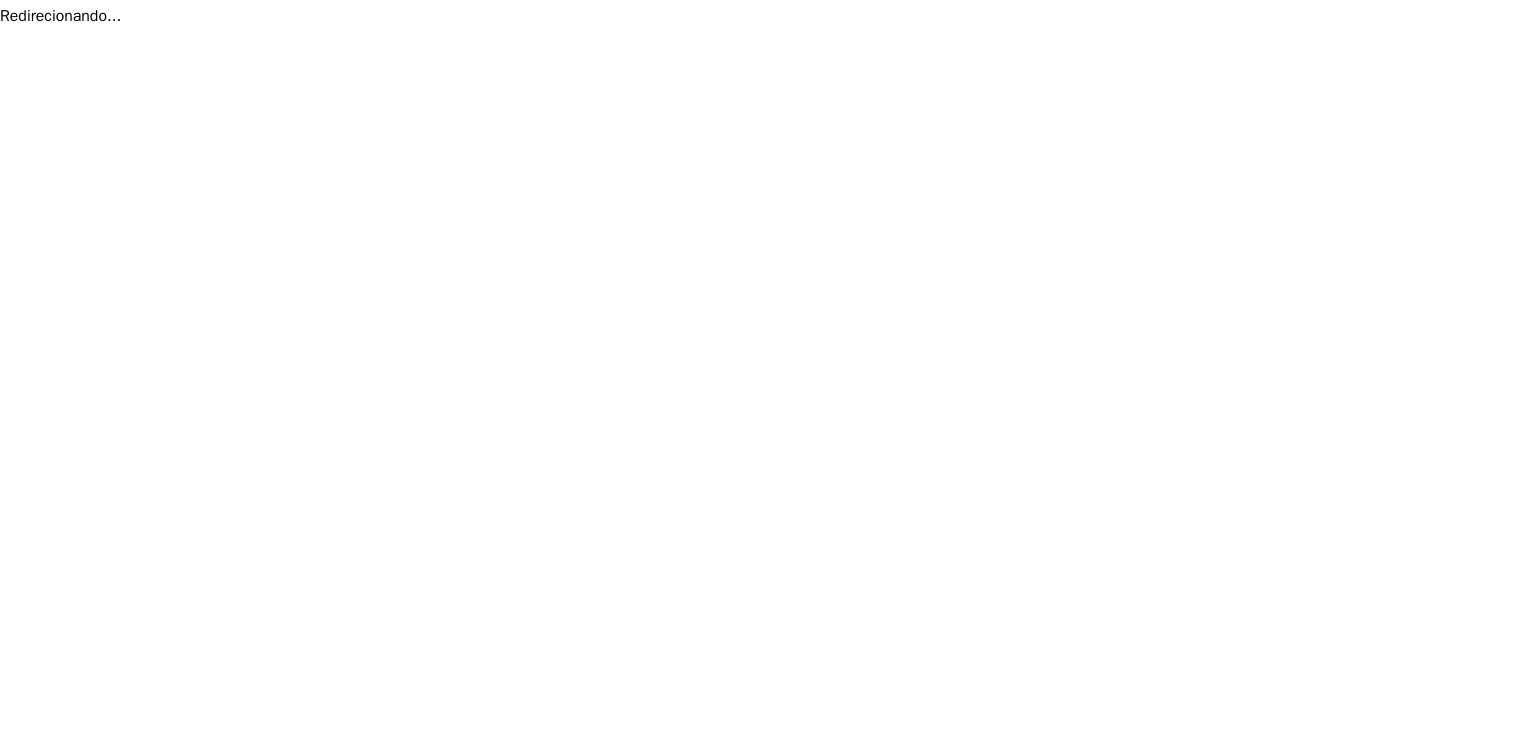 scroll, scrollTop: 0, scrollLeft: 0, axis: both 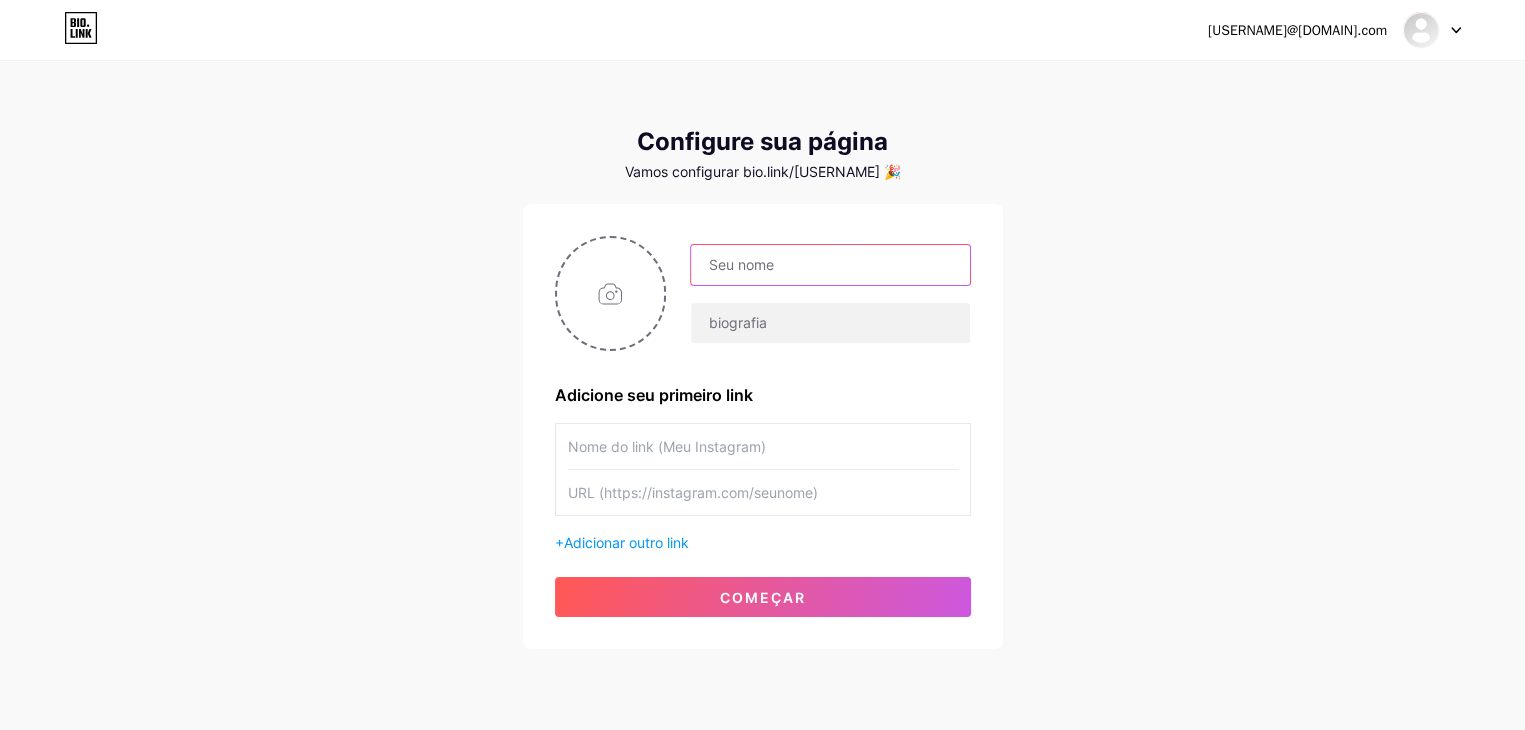 click at bounding box center [830, 265] 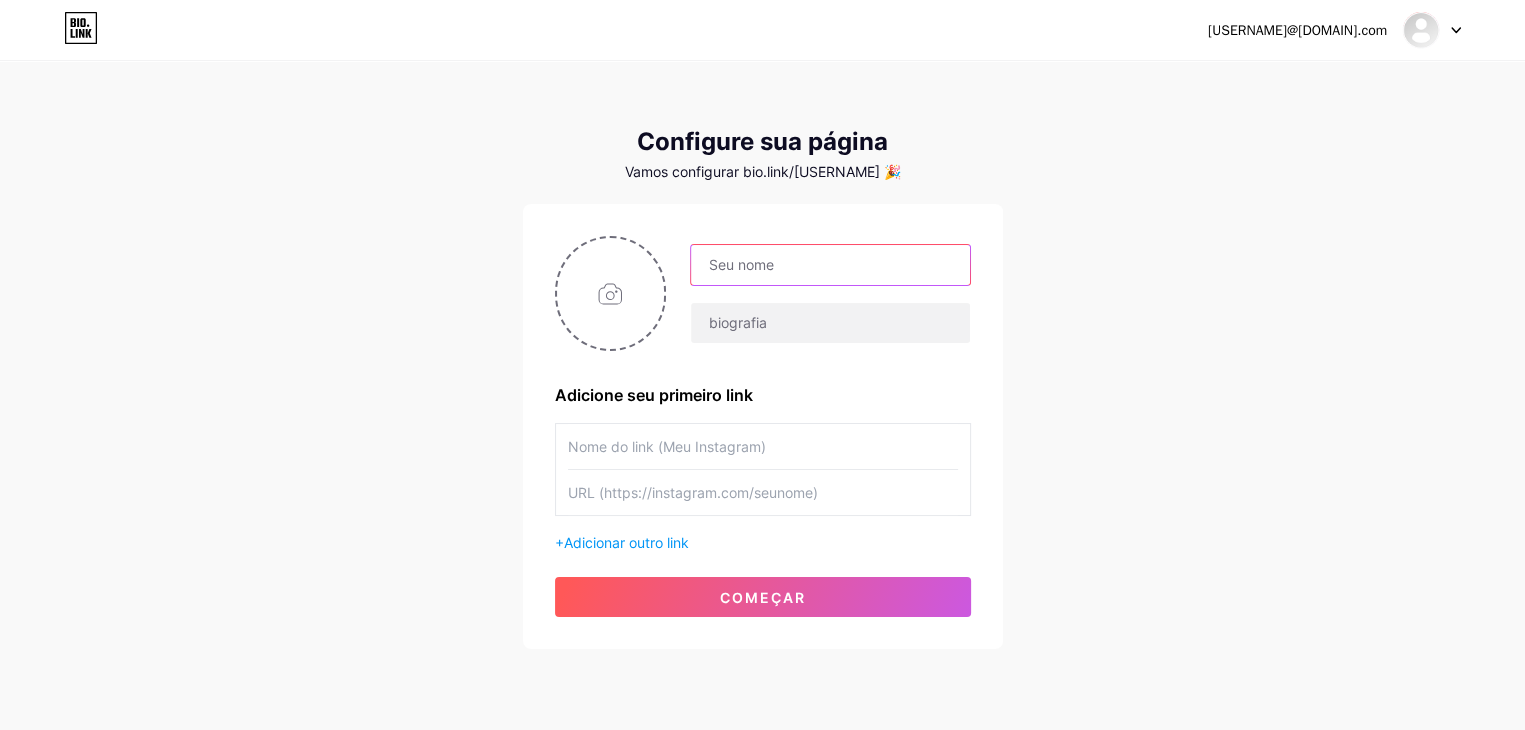 click at bounding box center [830, 265] 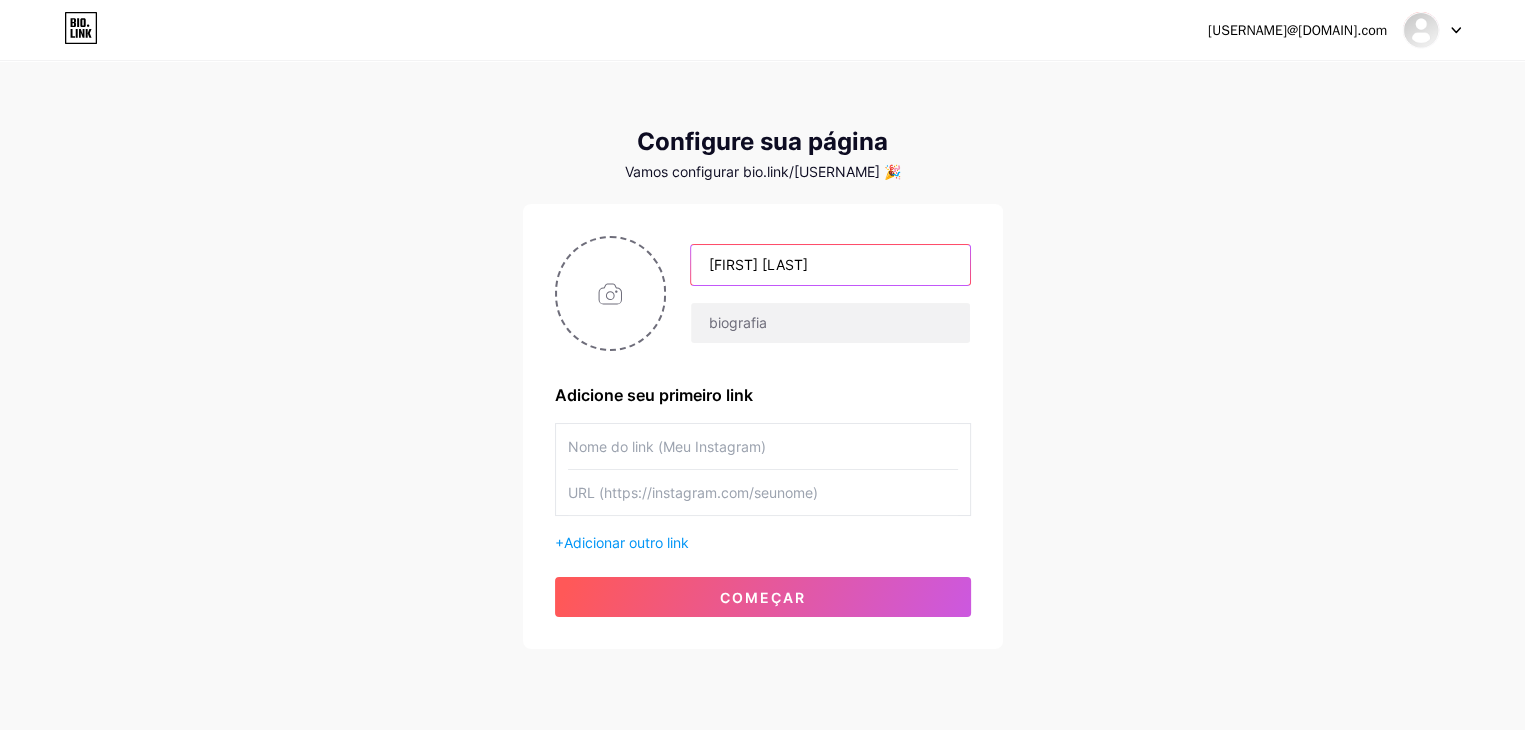 type on "[FIRST] [LAST]" 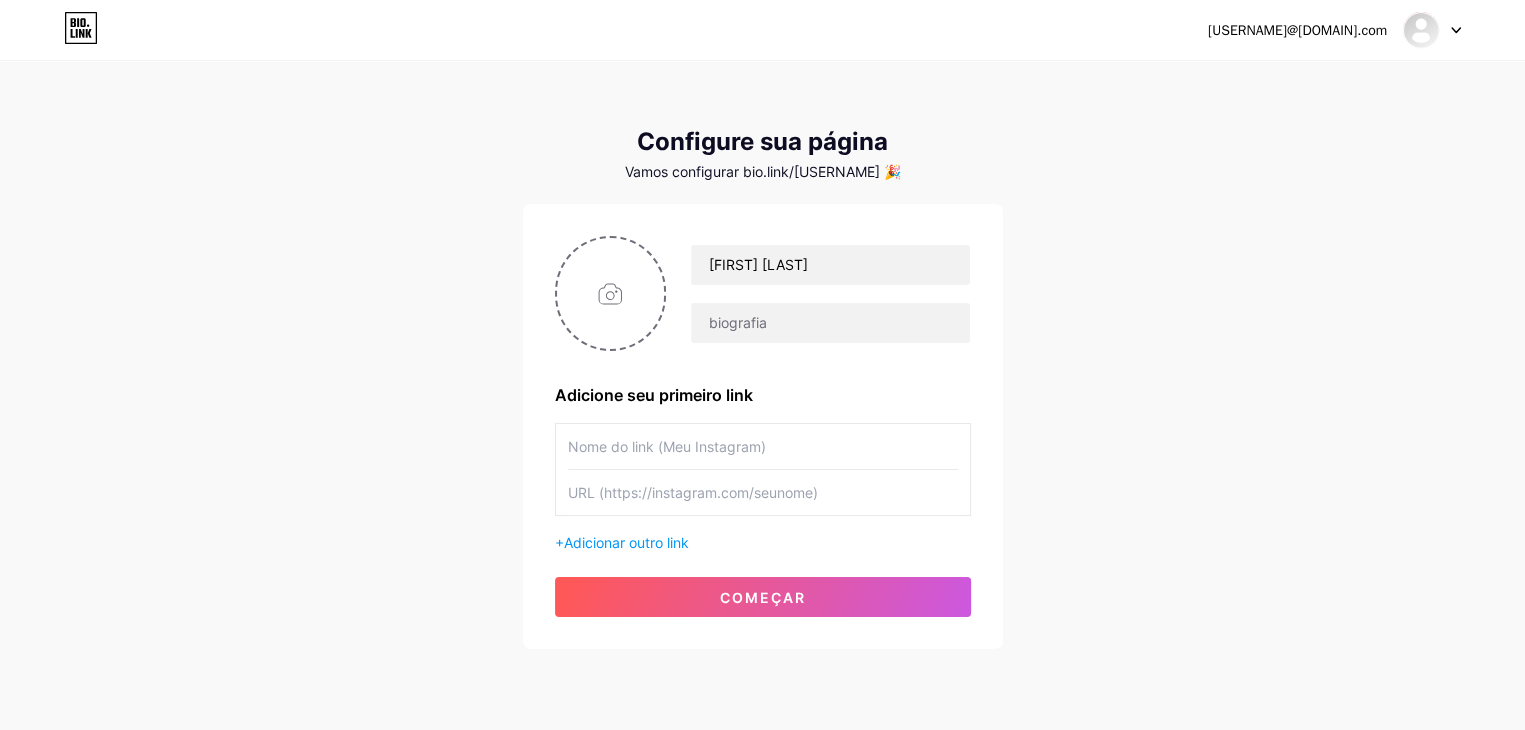 click at bounding box center [763, 446] 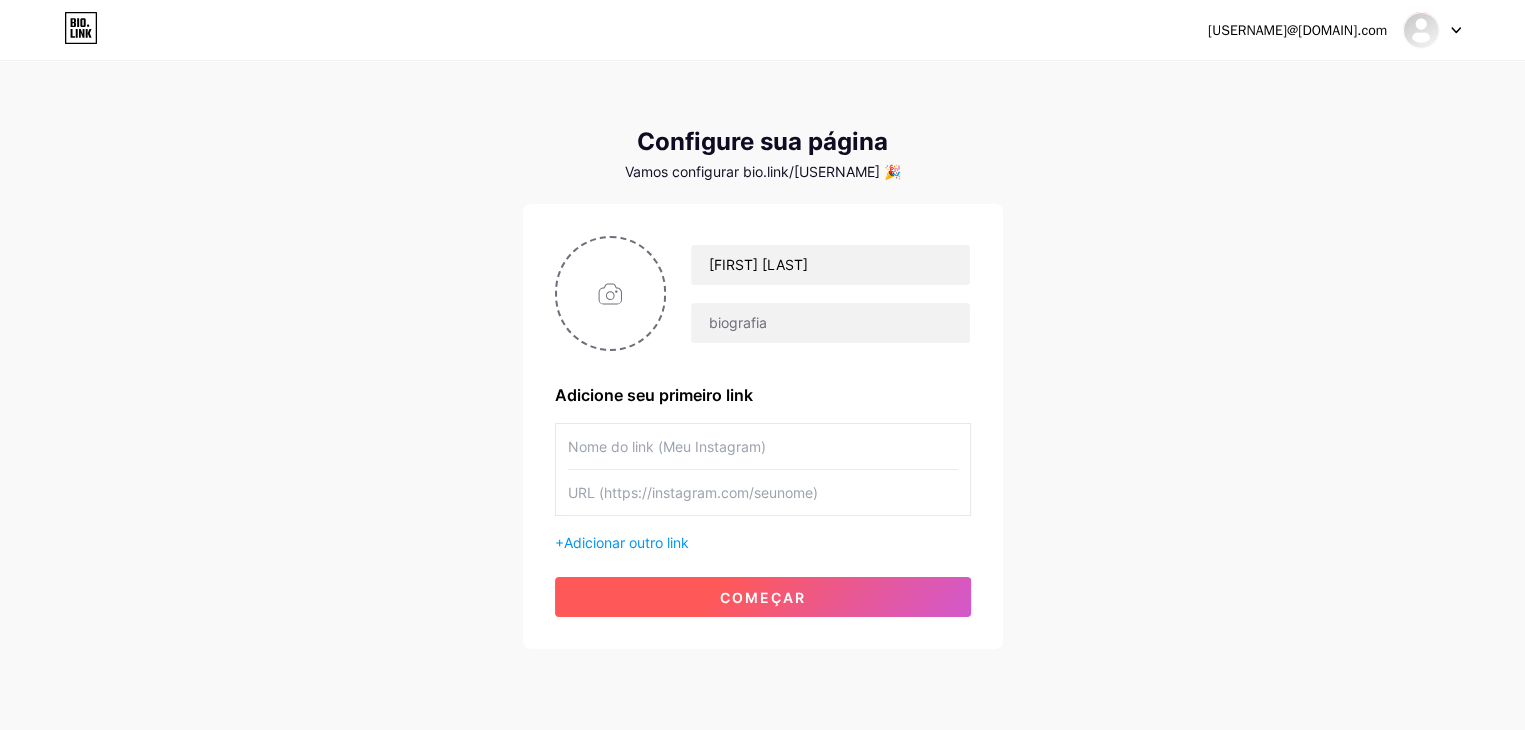 click on "começar" at bounding box center (763, 597) 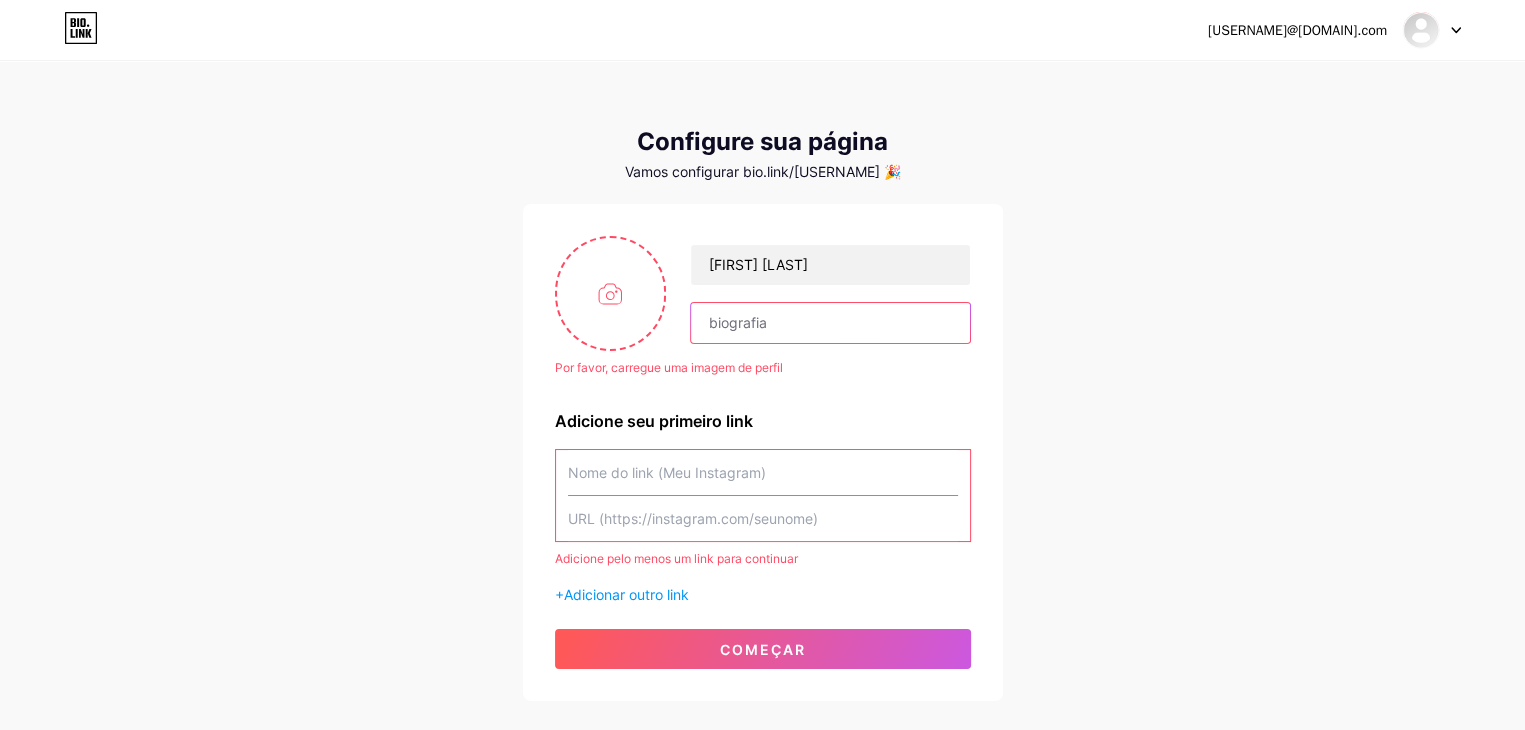 click at bounding box center [830, 323] 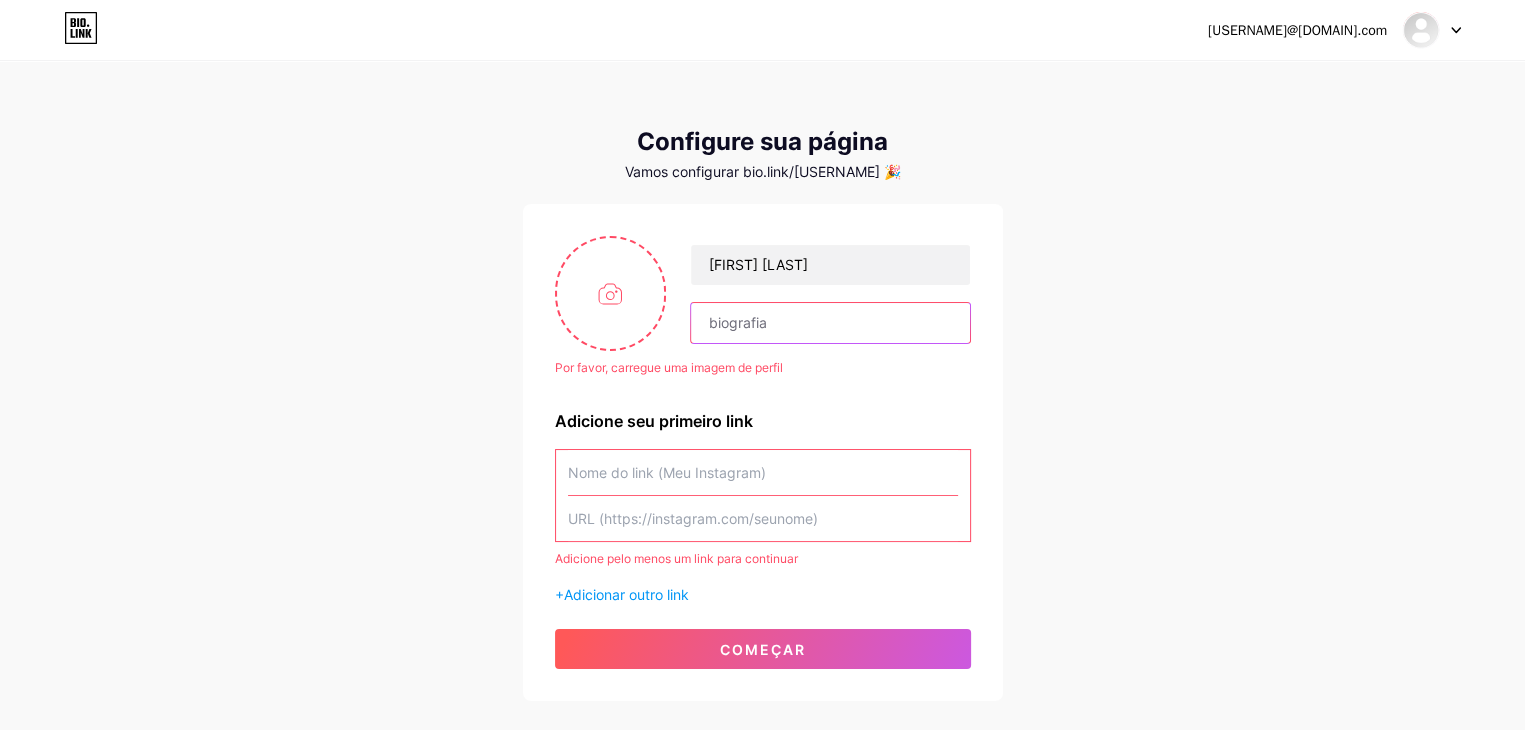 click at bounding box center [830, 323] 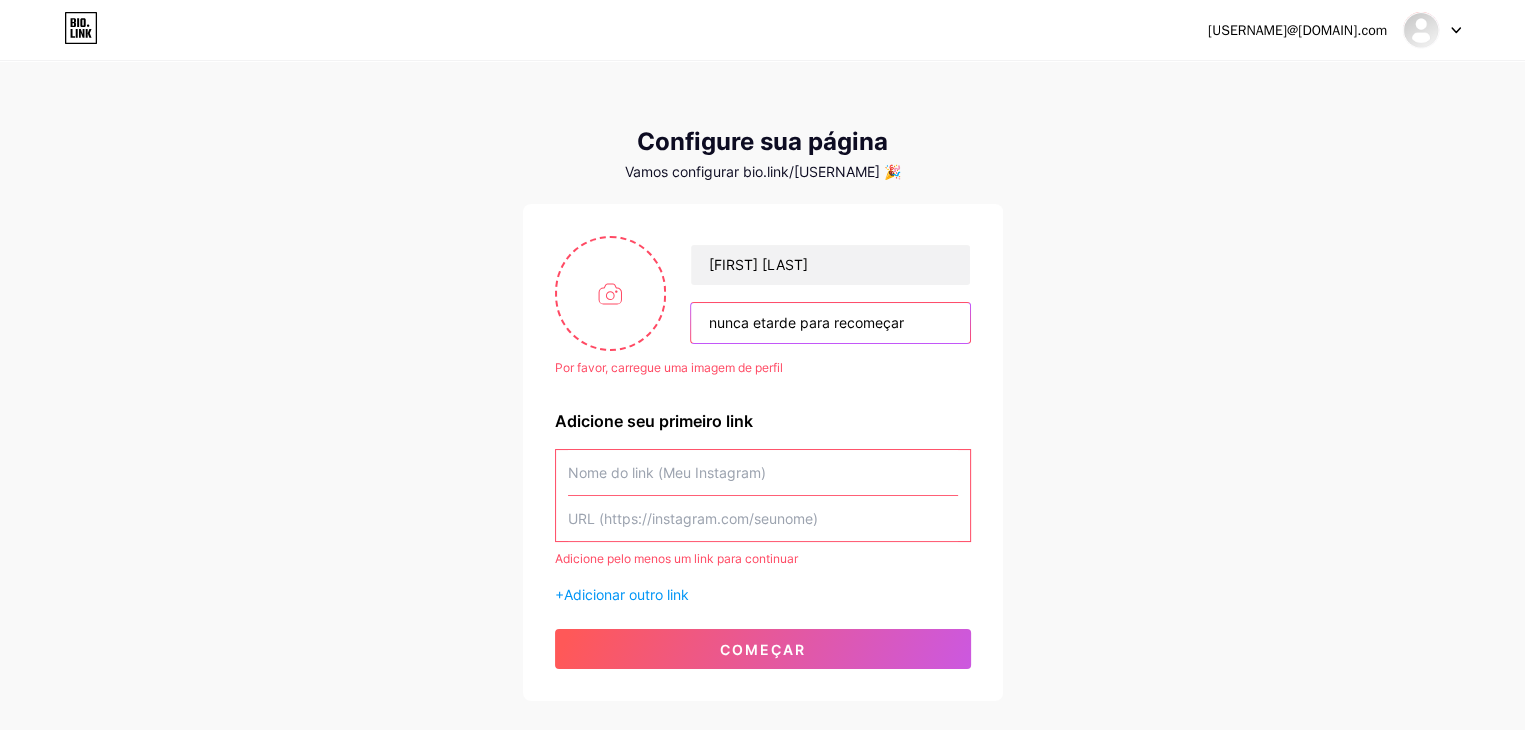click on "nunca etarde para recomeçar" at bounding box center [830, 323] 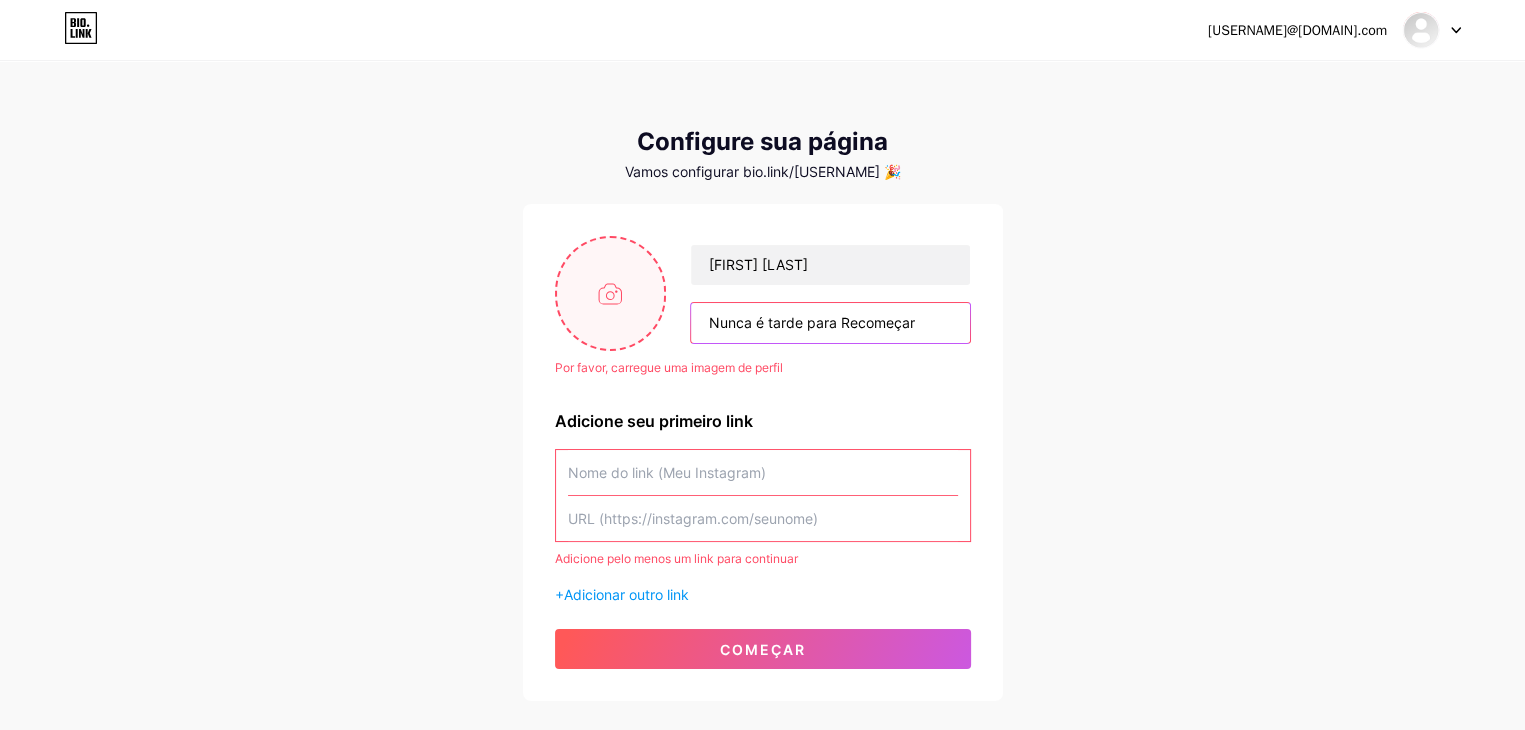 type on "Nunca é tarde para Recomeçar" 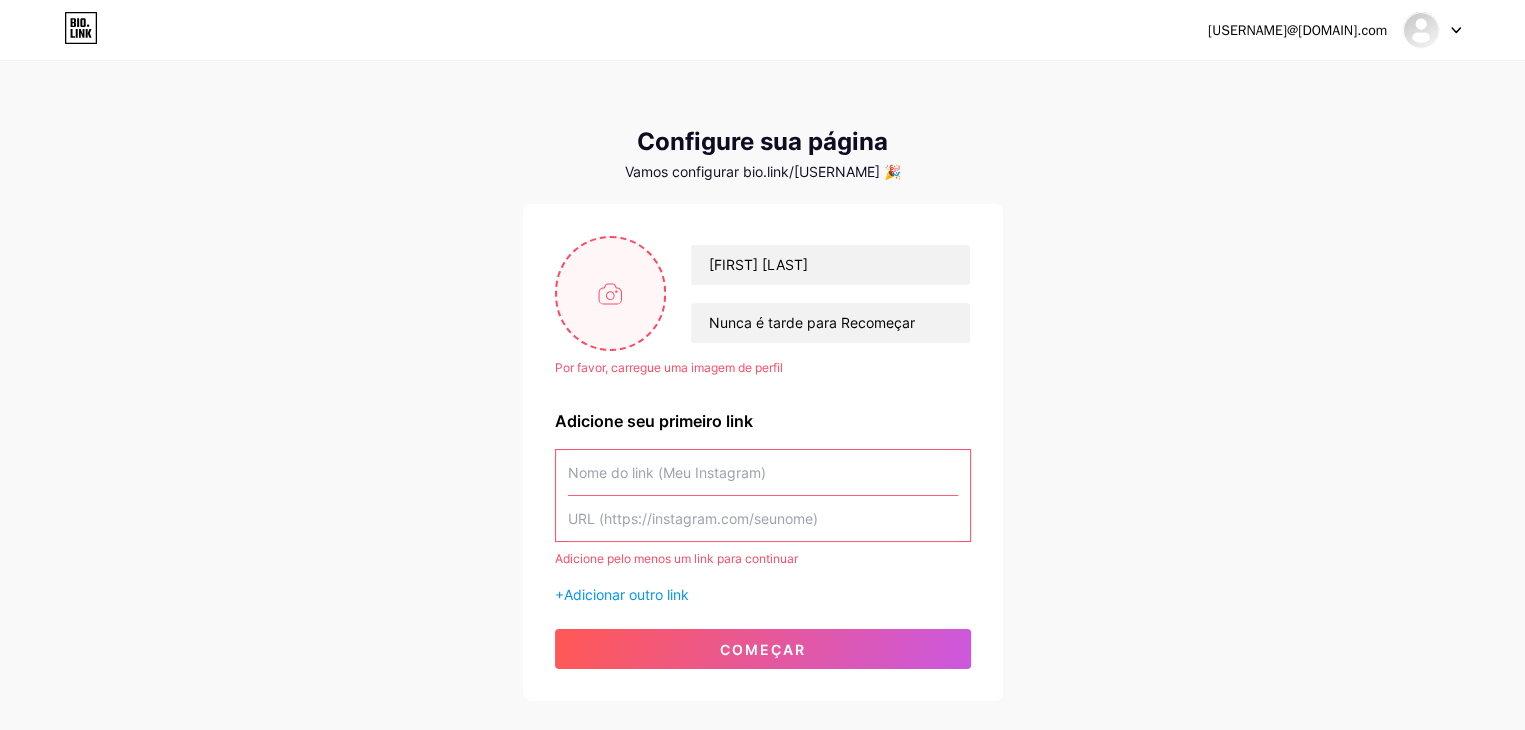 click at bounding box center (611, 293) 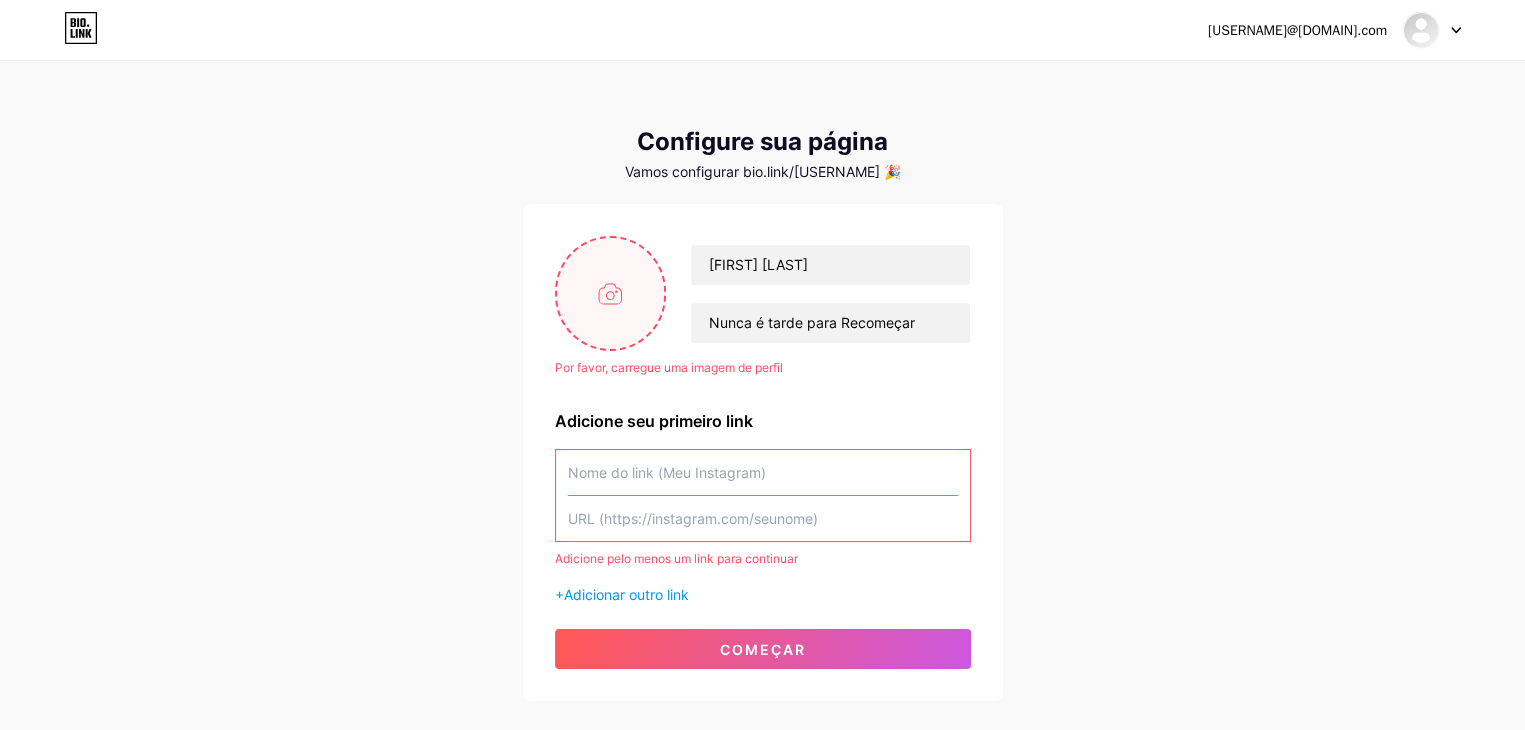 type on "C:\fakepath\michelle1.jpg" 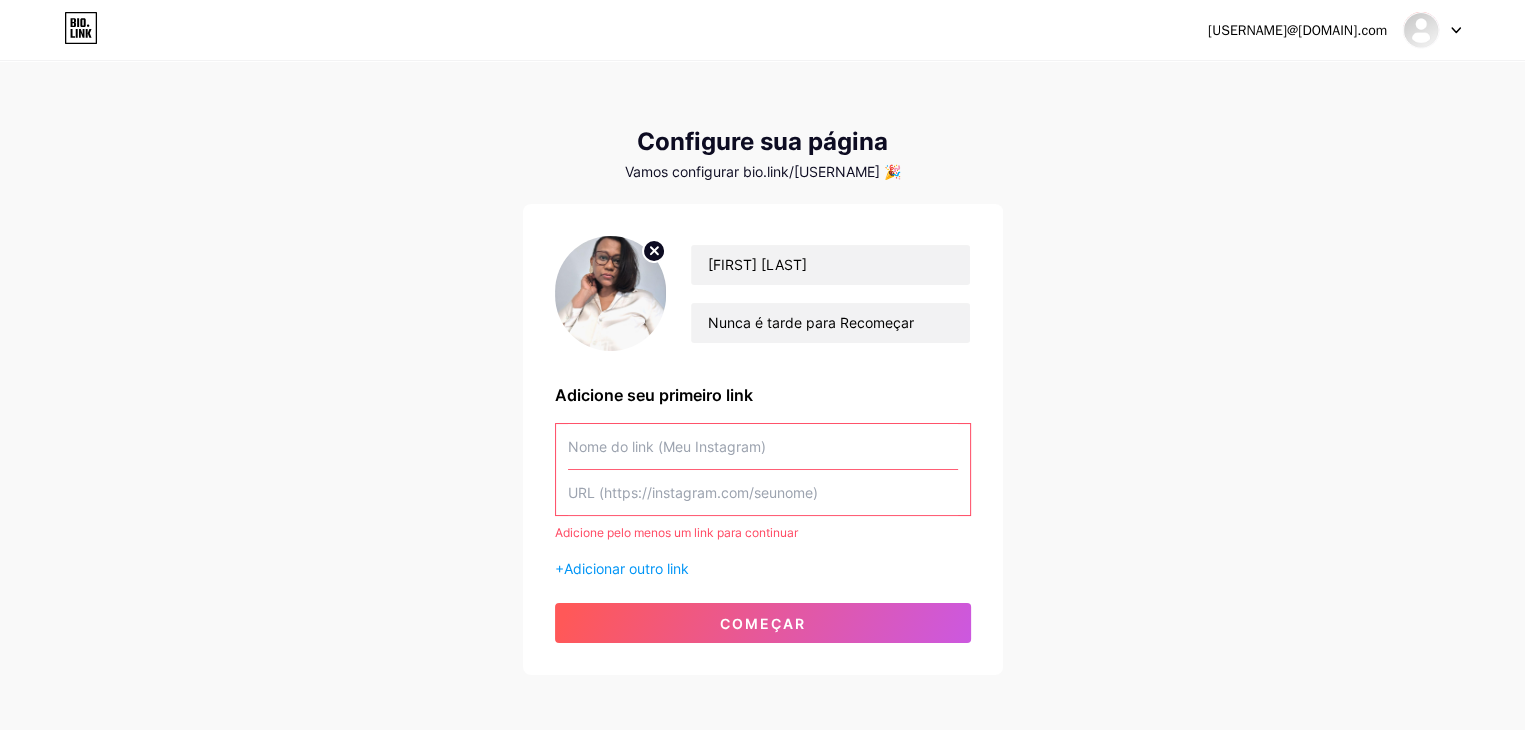 scroll, scrollTop: 88, scrollLeft: 0, axis: vertical 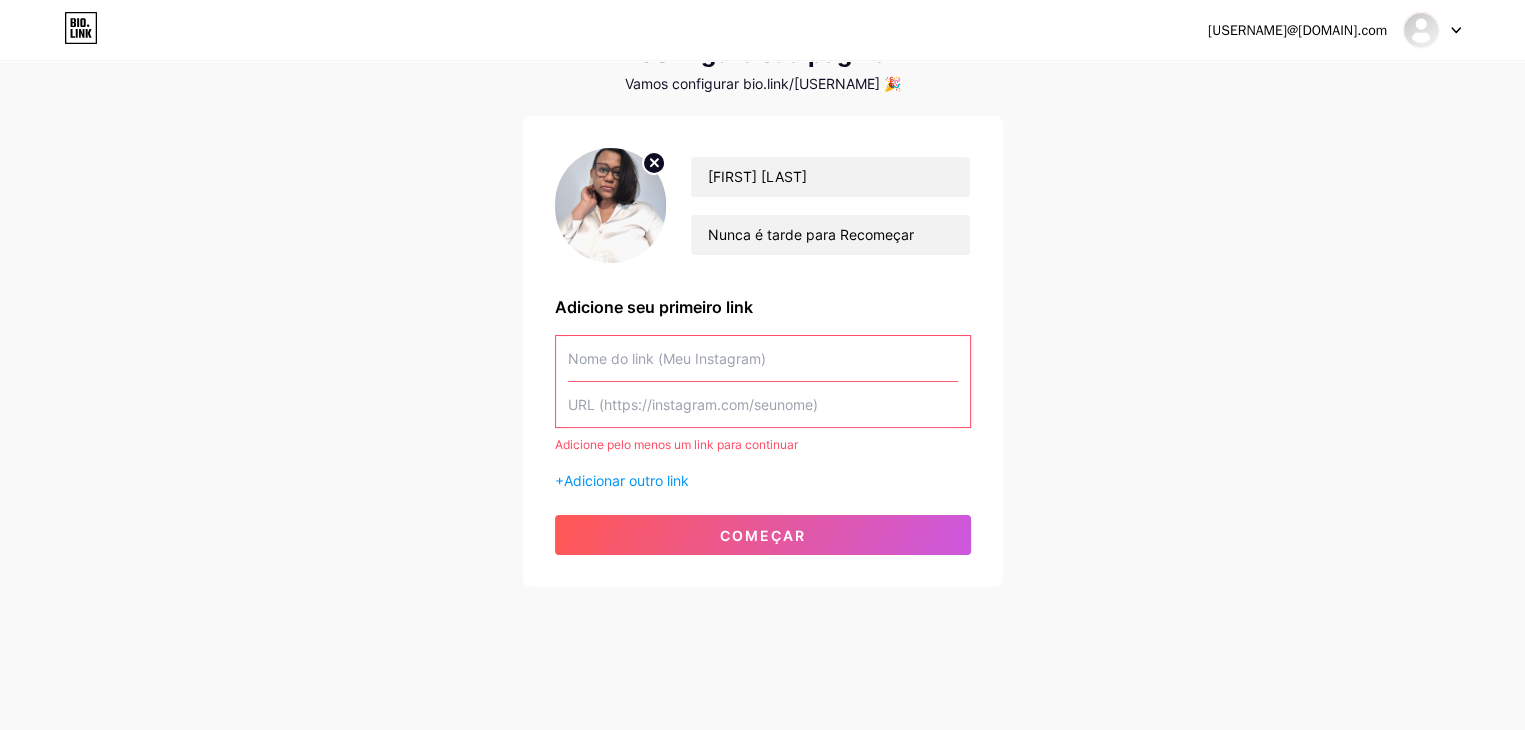 click at bounding box center [763, 358] 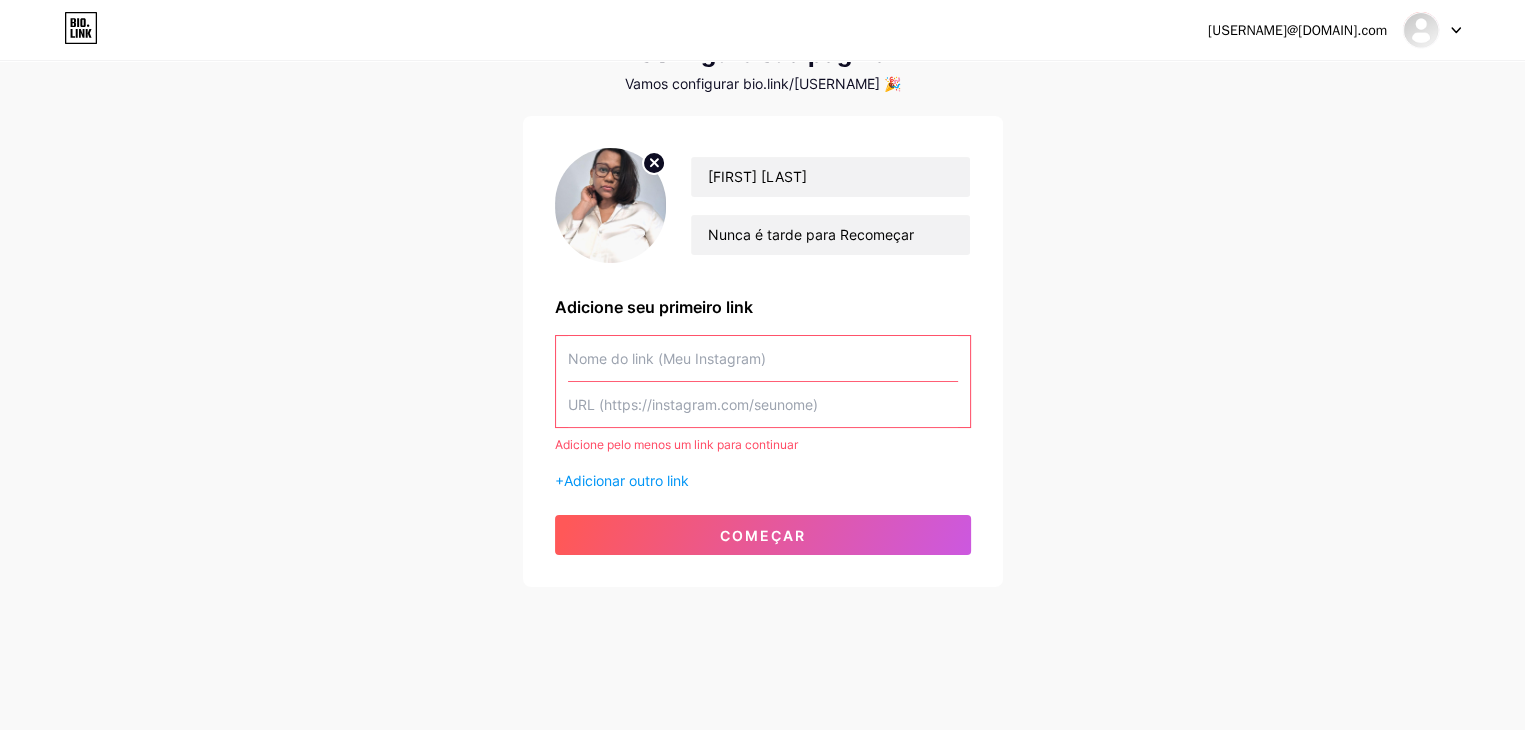 paste on "https://www.canva.com/design/DAGObqYOtqk/mW5AWvUpNWh9tPn2BoM16Q/edit" 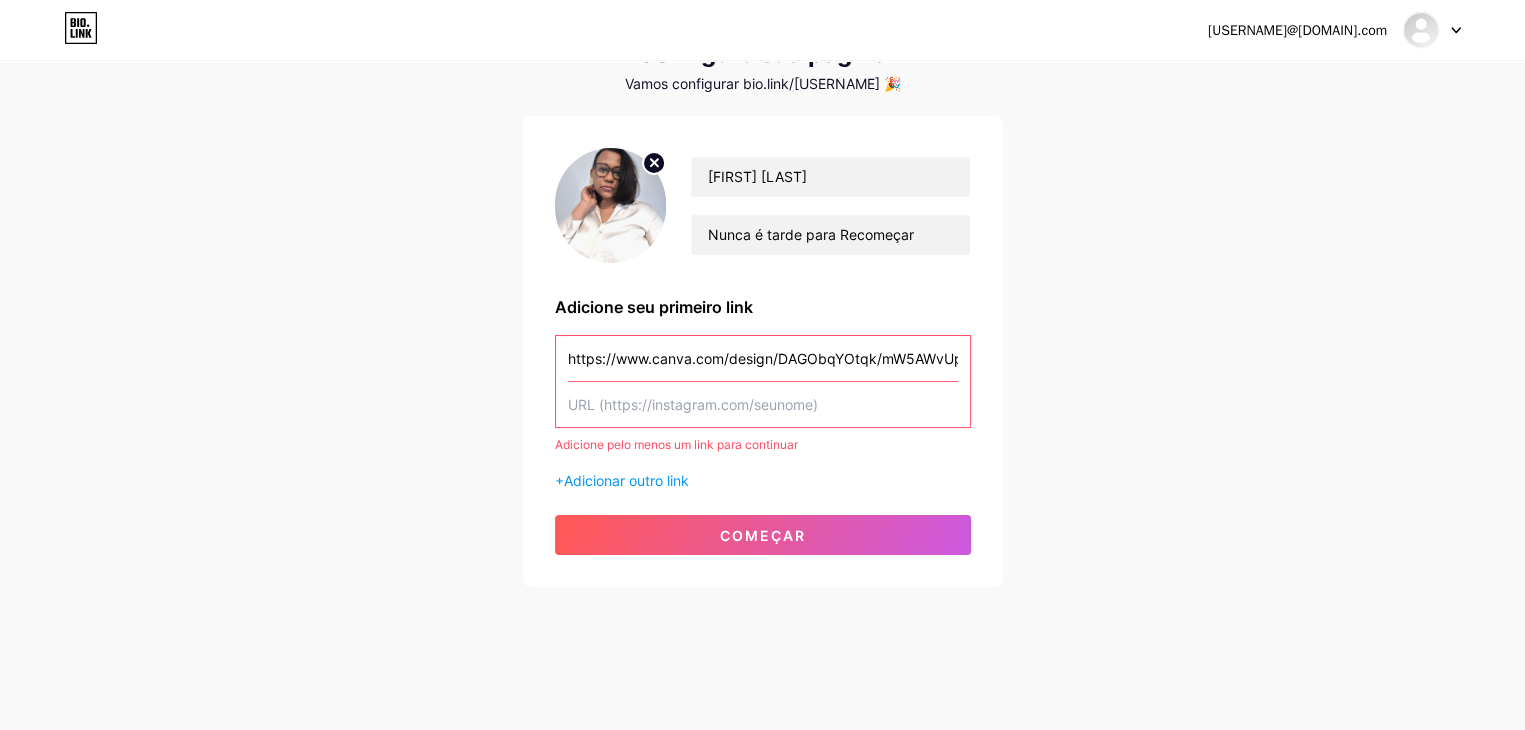 scroll, scrollTop: 0, scrollLeft: 160, axis: horizontal 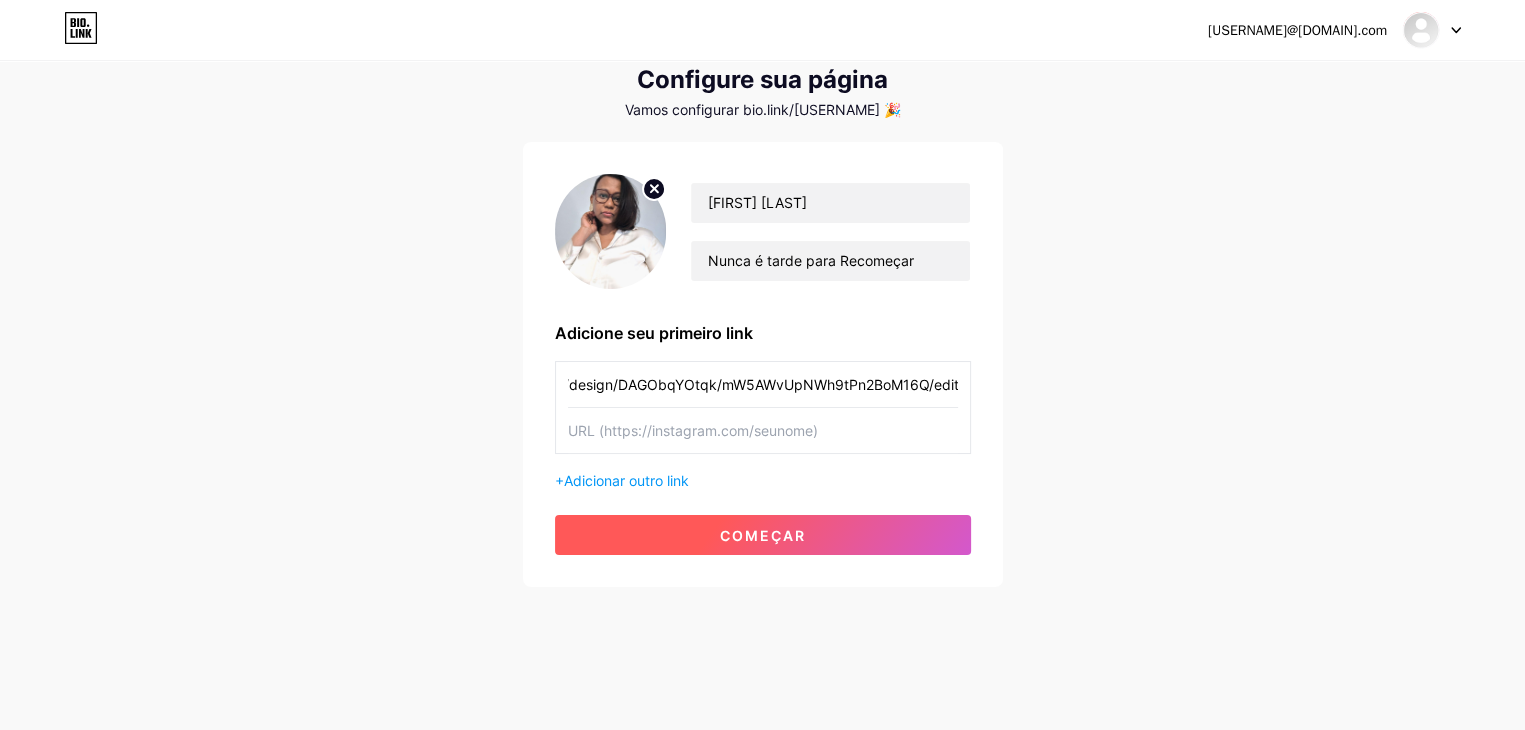 type on "https://www.canva.com/design/DAGObqYOtqk/mW5AWvUpNWh9tPn2BoM16Q/edit" 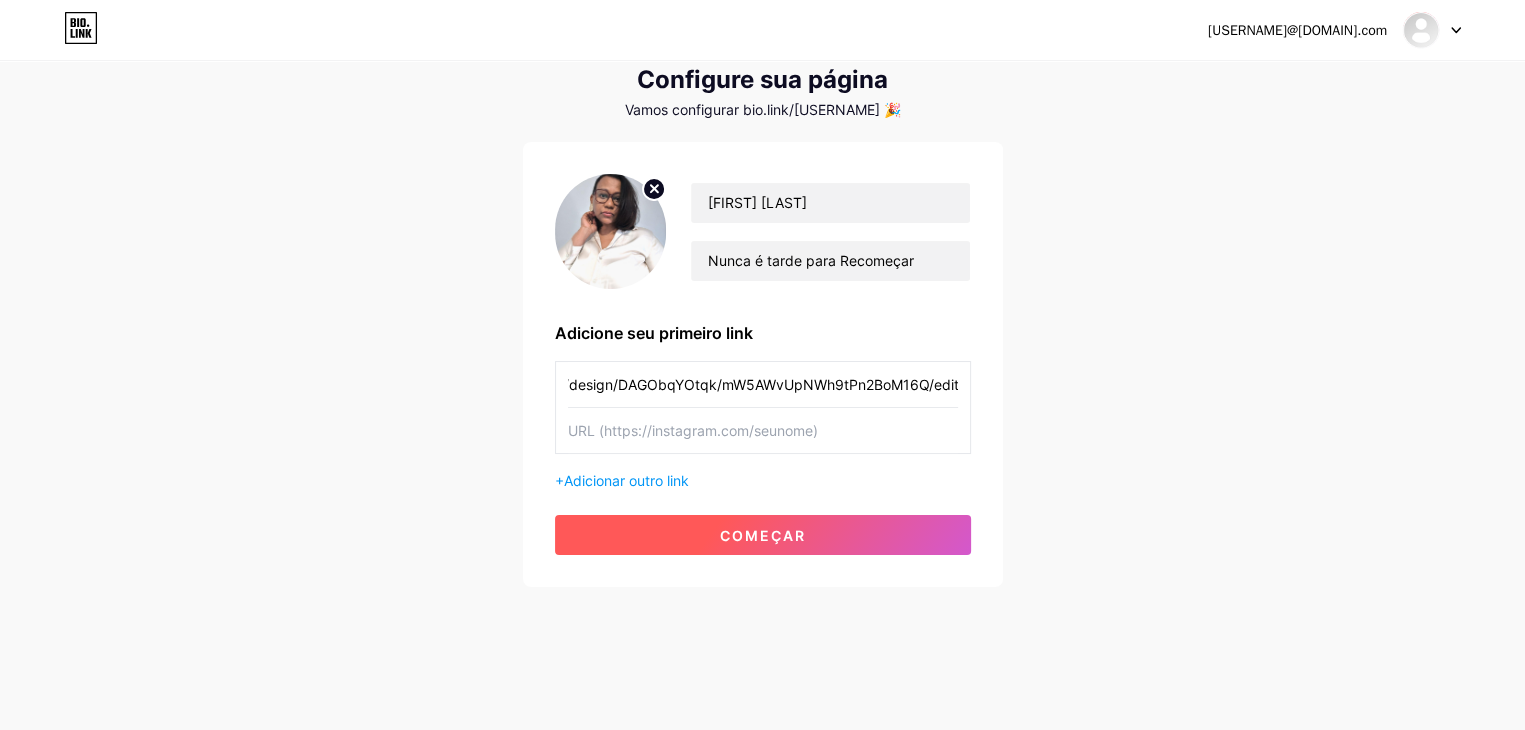scroll, scrollTop: 0, scrollLeft: 0, axis: both 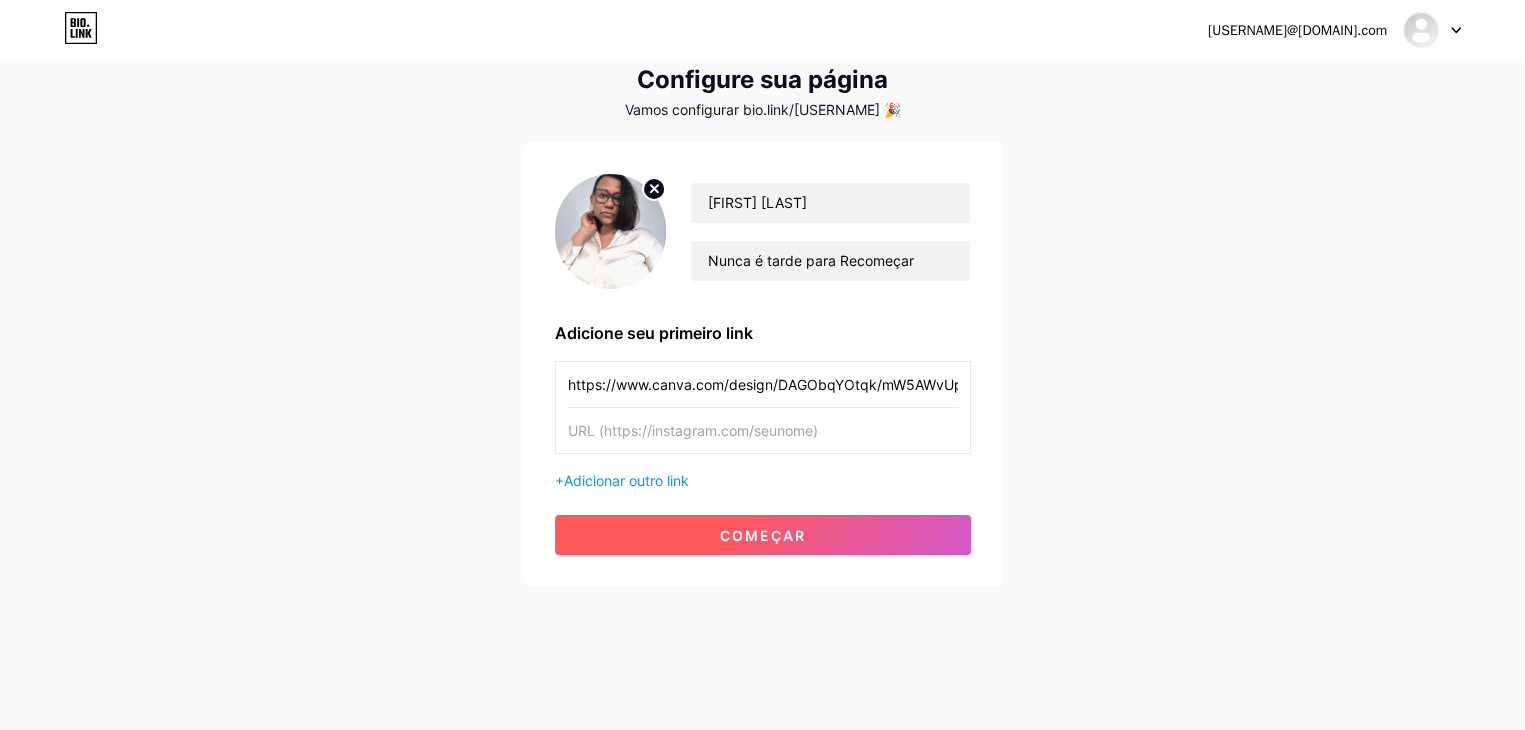 click on "começar" at bounding box center [763, 535] 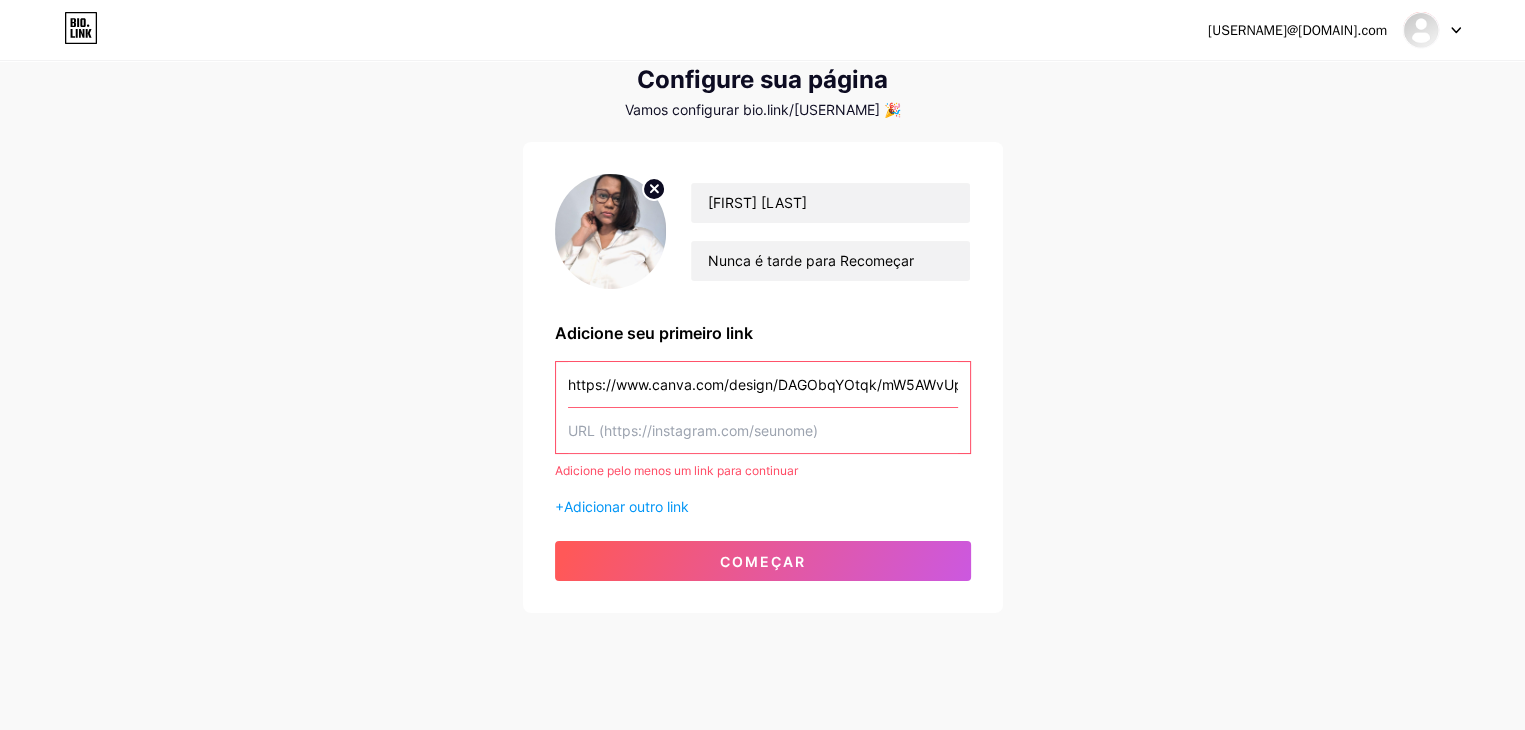 click on "https://www.canva.com/design/DAGObqYOtqk/mW5AWvUpNWh9tPn2BoM16Q/edit" at bounding box center (763, 384) 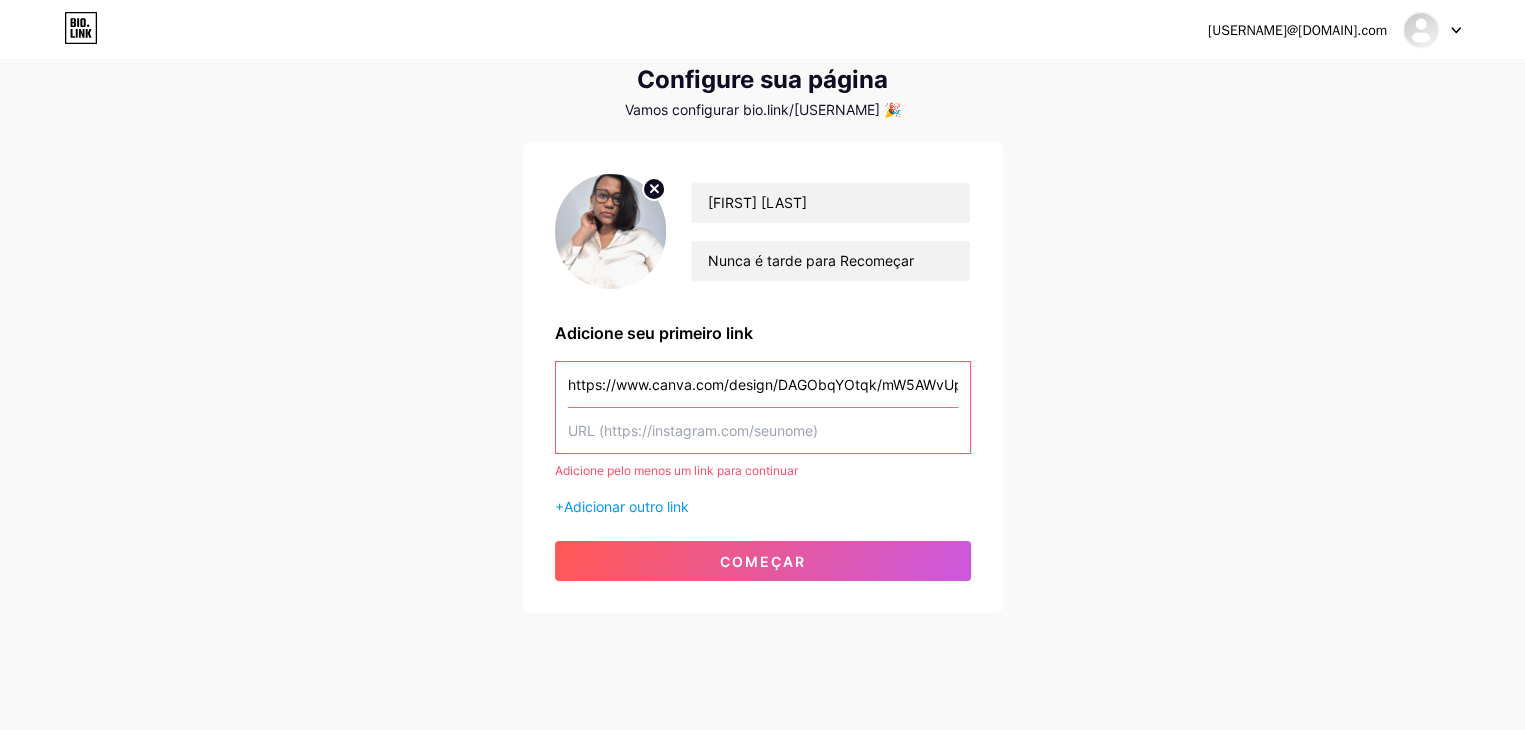 drag, startPoint x: 844, startPoint y: 381, endPoint x: 712, endPoint y: 440, distance: 144.58562 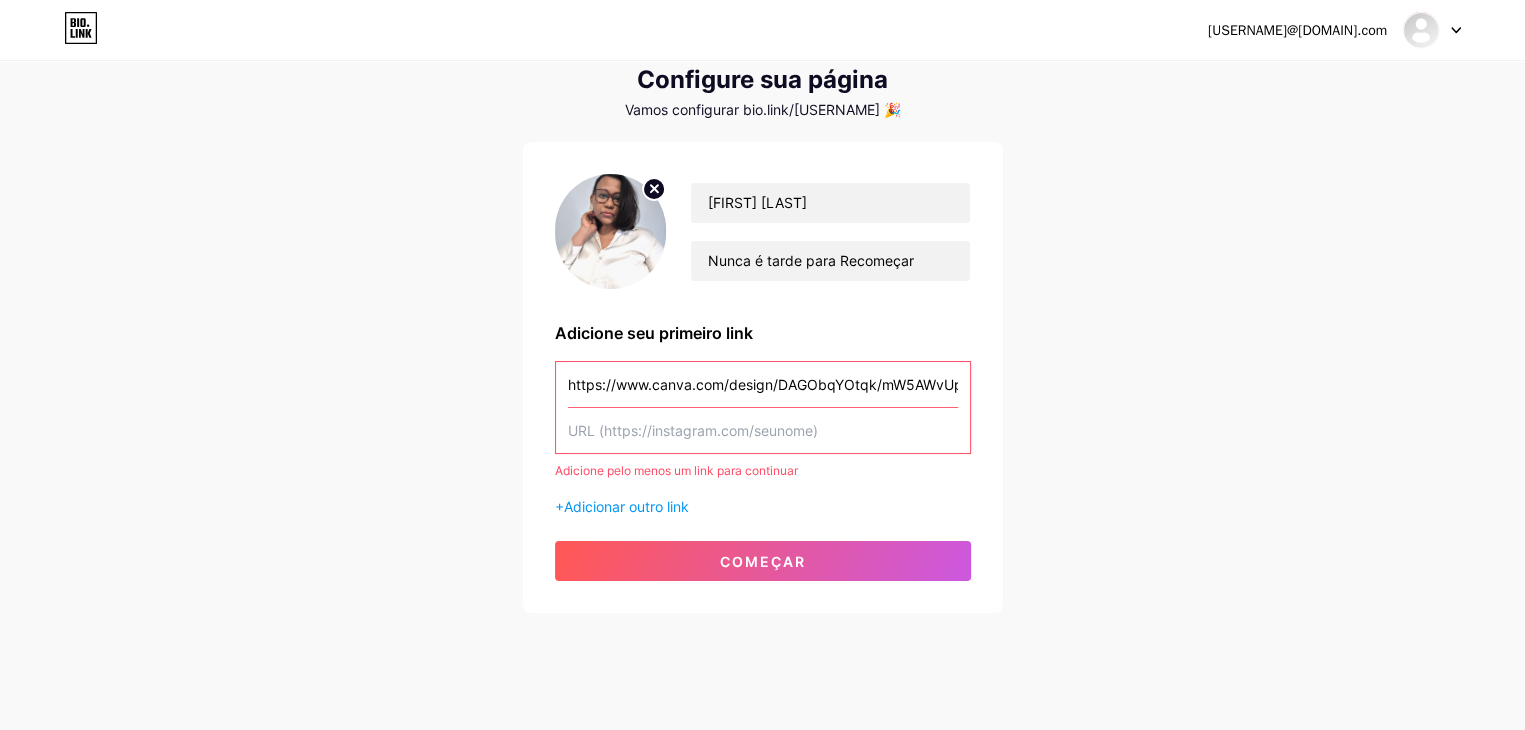 paste on "https://www.canva.com/design/DAGObqYOtqk/mW5AWvUpNWh9tPn2BoM16Q/edit" 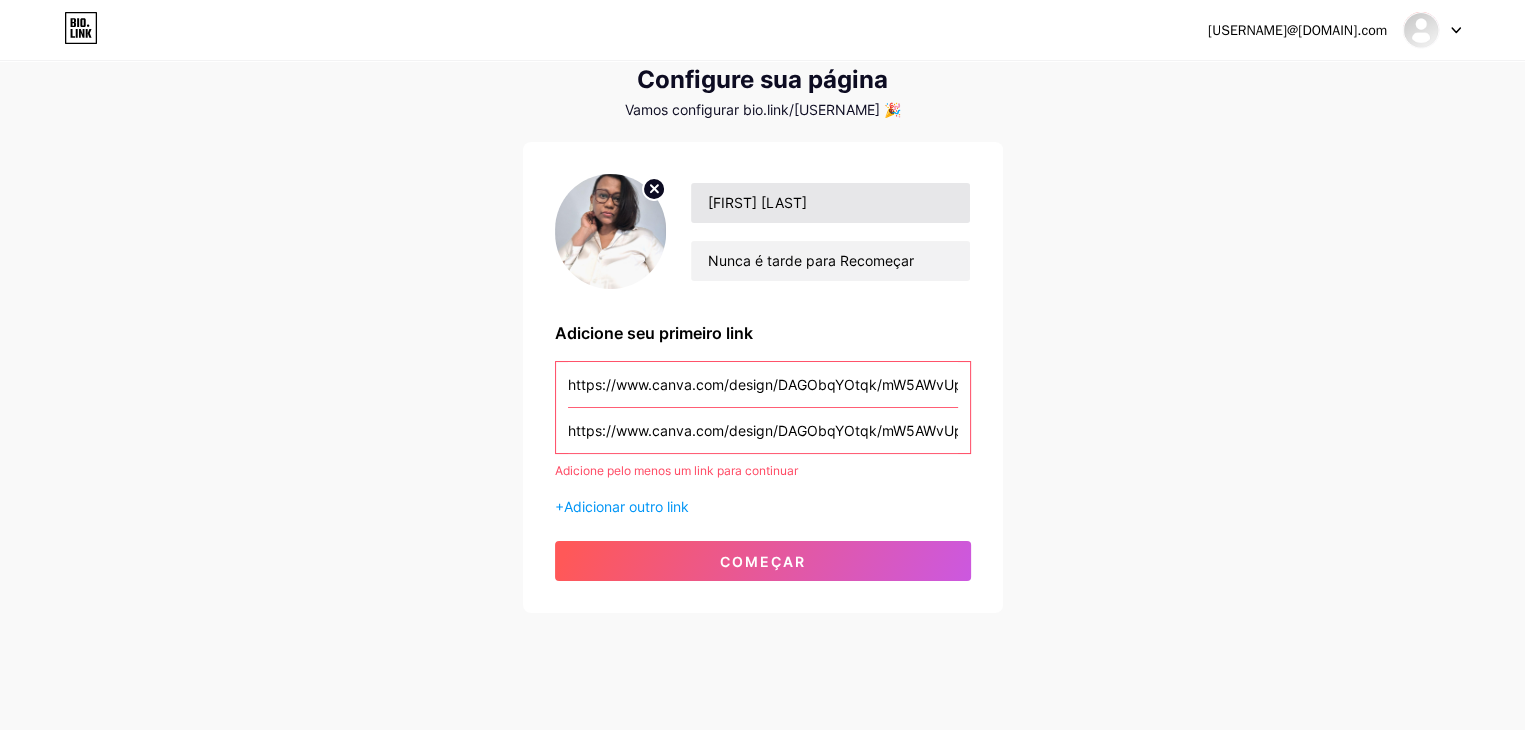 scroll, scrollTop: 0, scrollLeft: 160, axis: horizontal 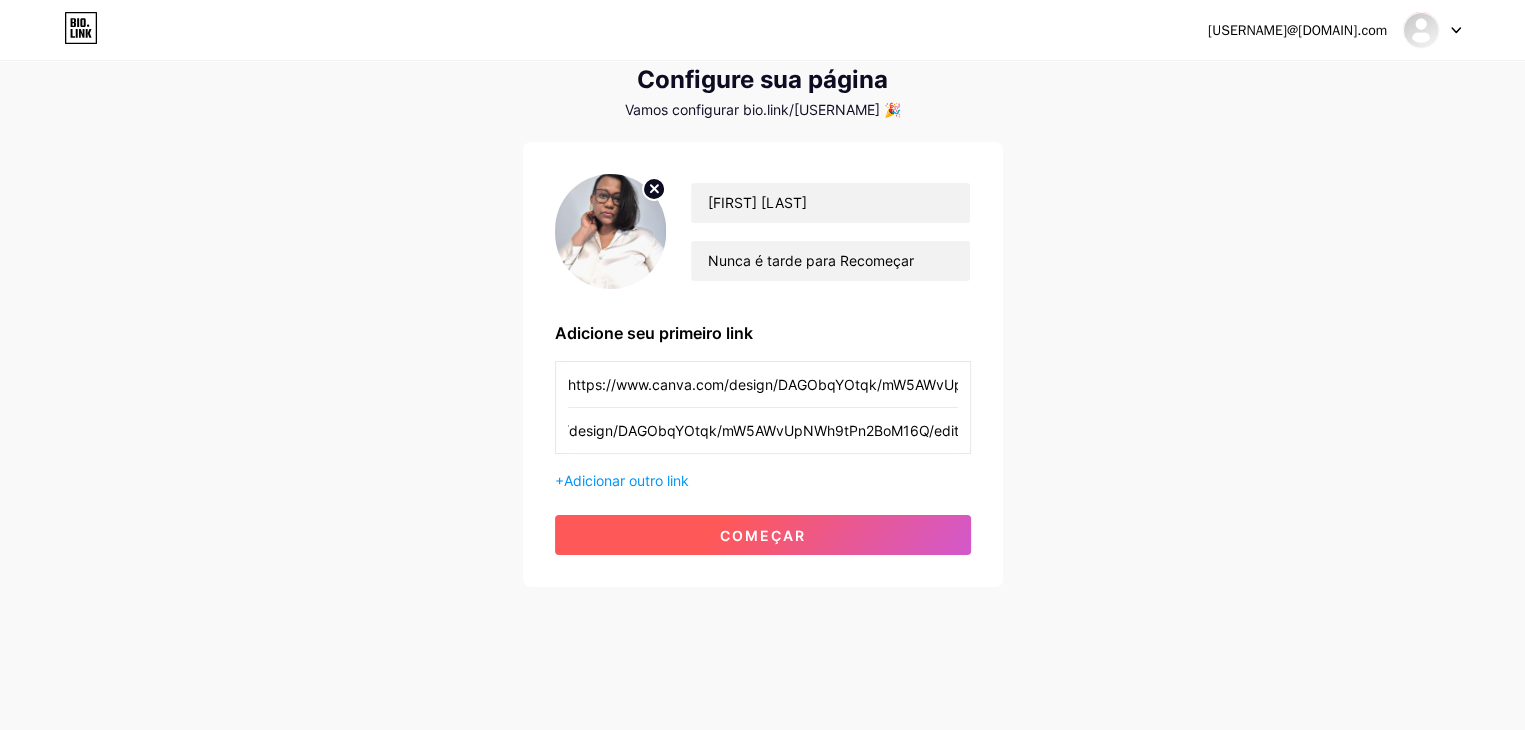 type on "https://www.canva.com/design/DAGObqYOtqk/mW5AWvUpNWh9tPn2BoM16Q/edit" 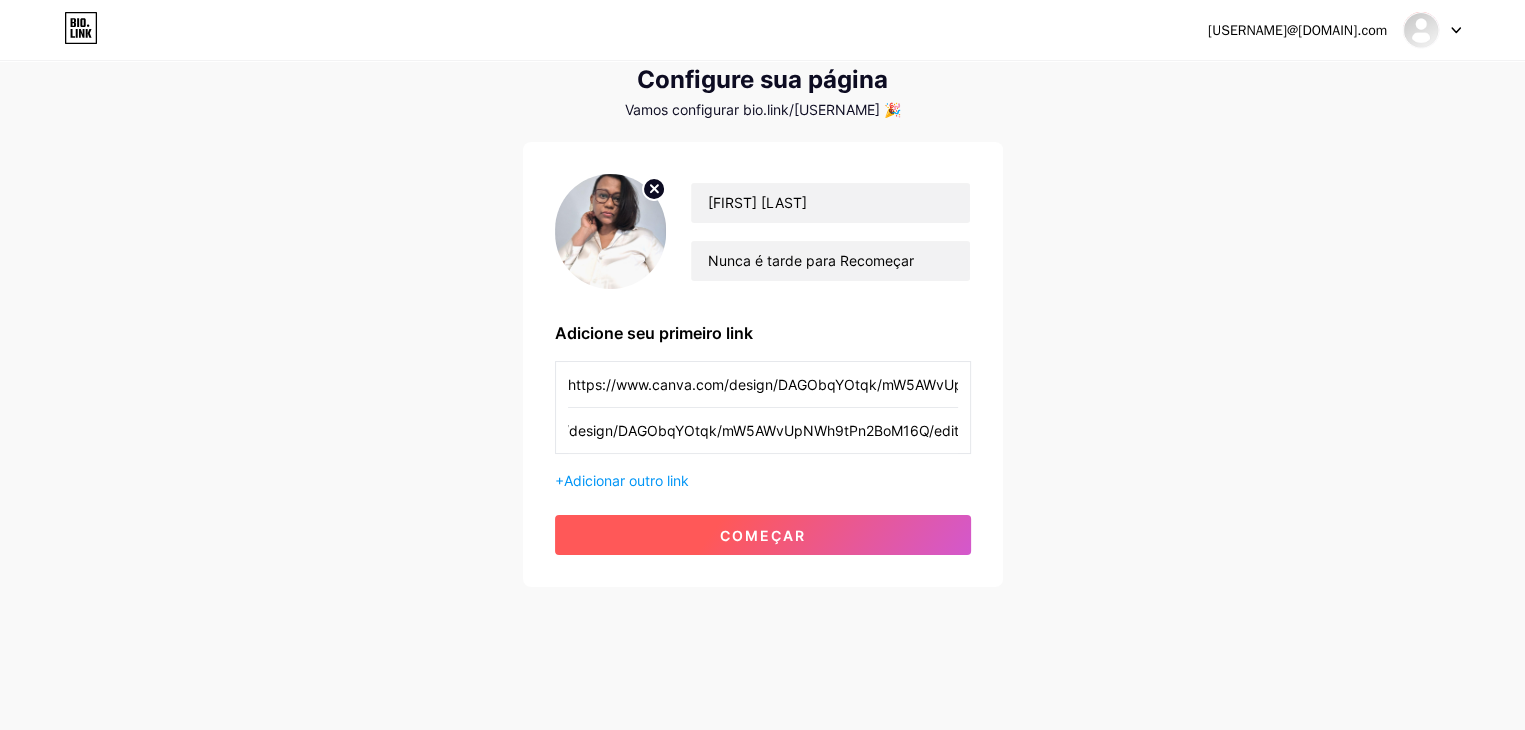 scroll, scrollTop: 0, scrollLeft: 0, axis: both 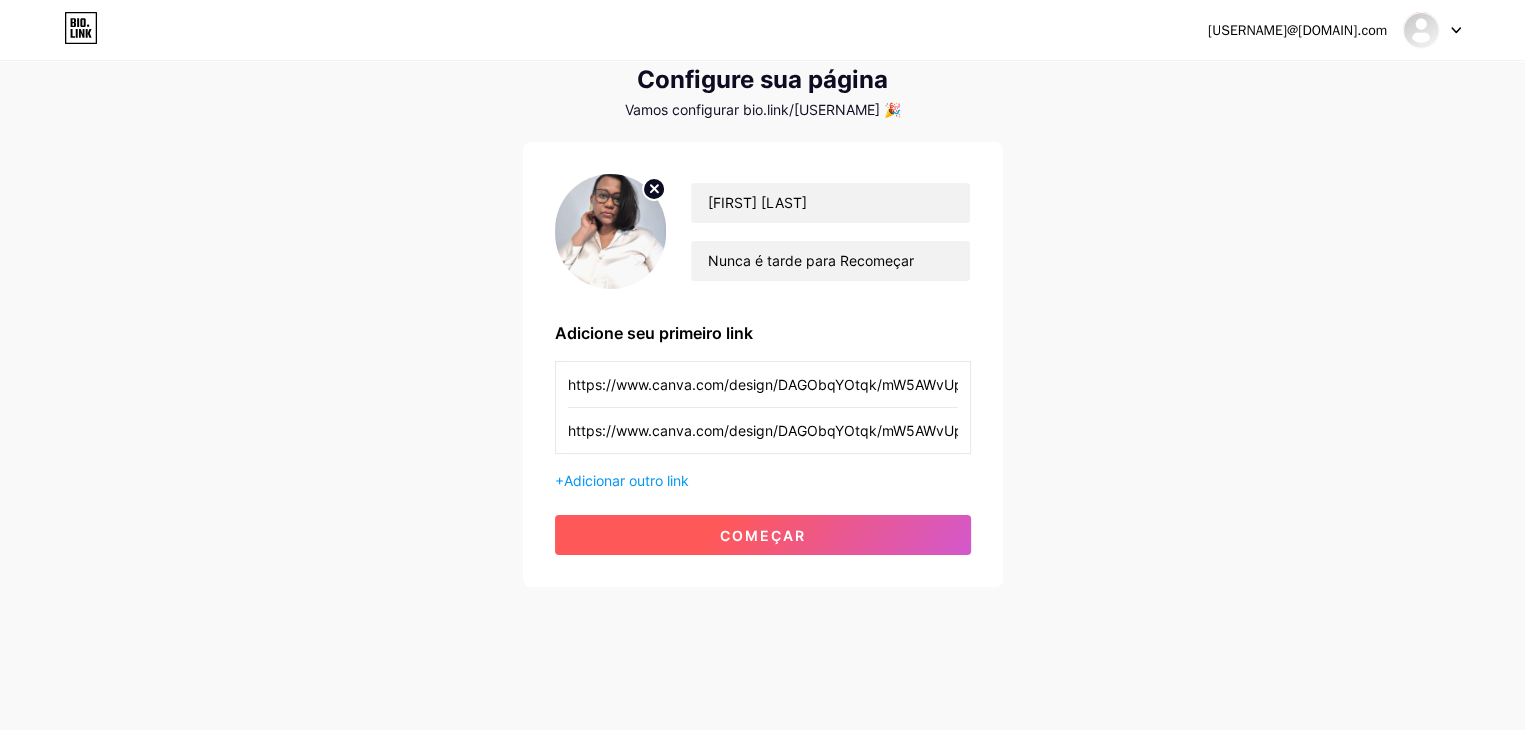 click on "começar" at bounding box center (763, 535) 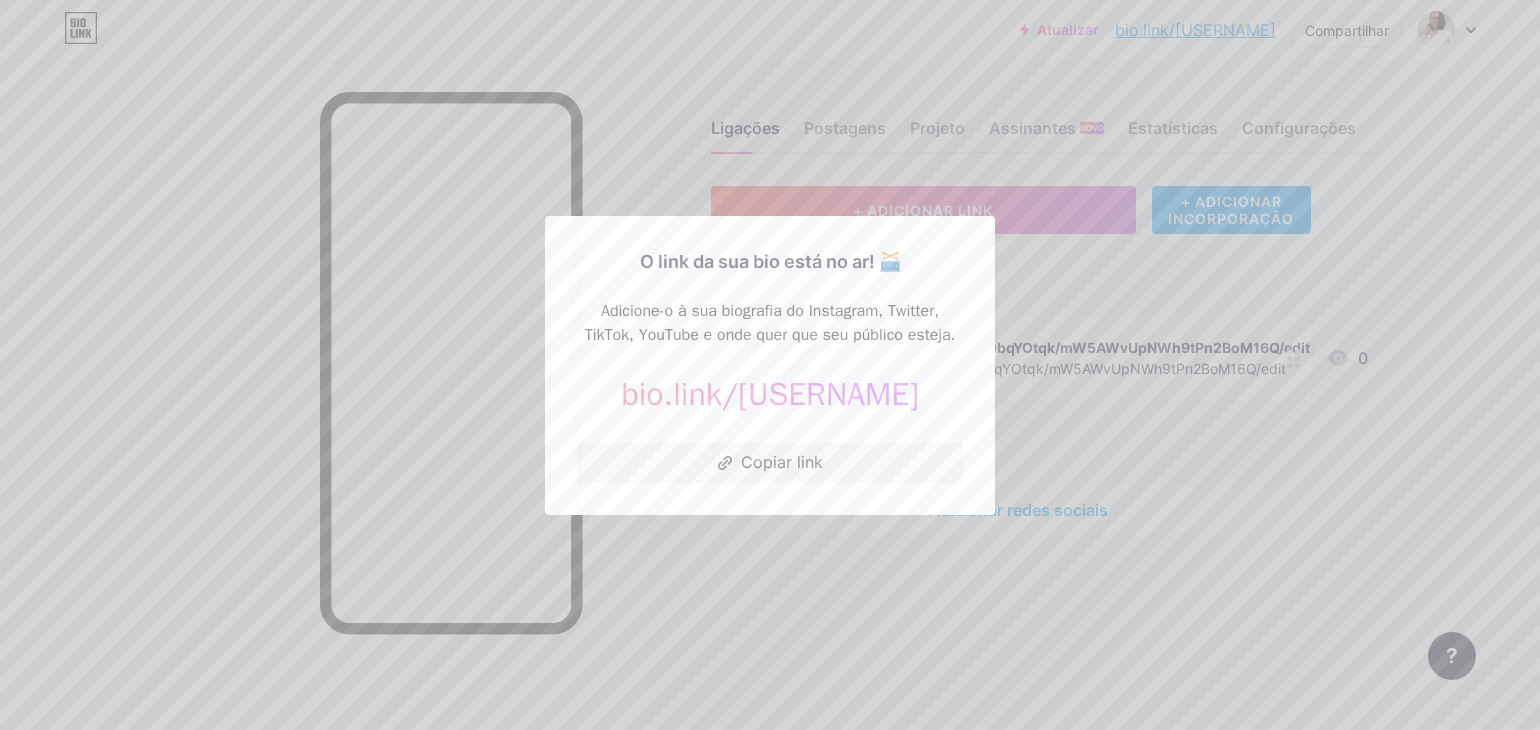 click at bounding box center [770, 365] 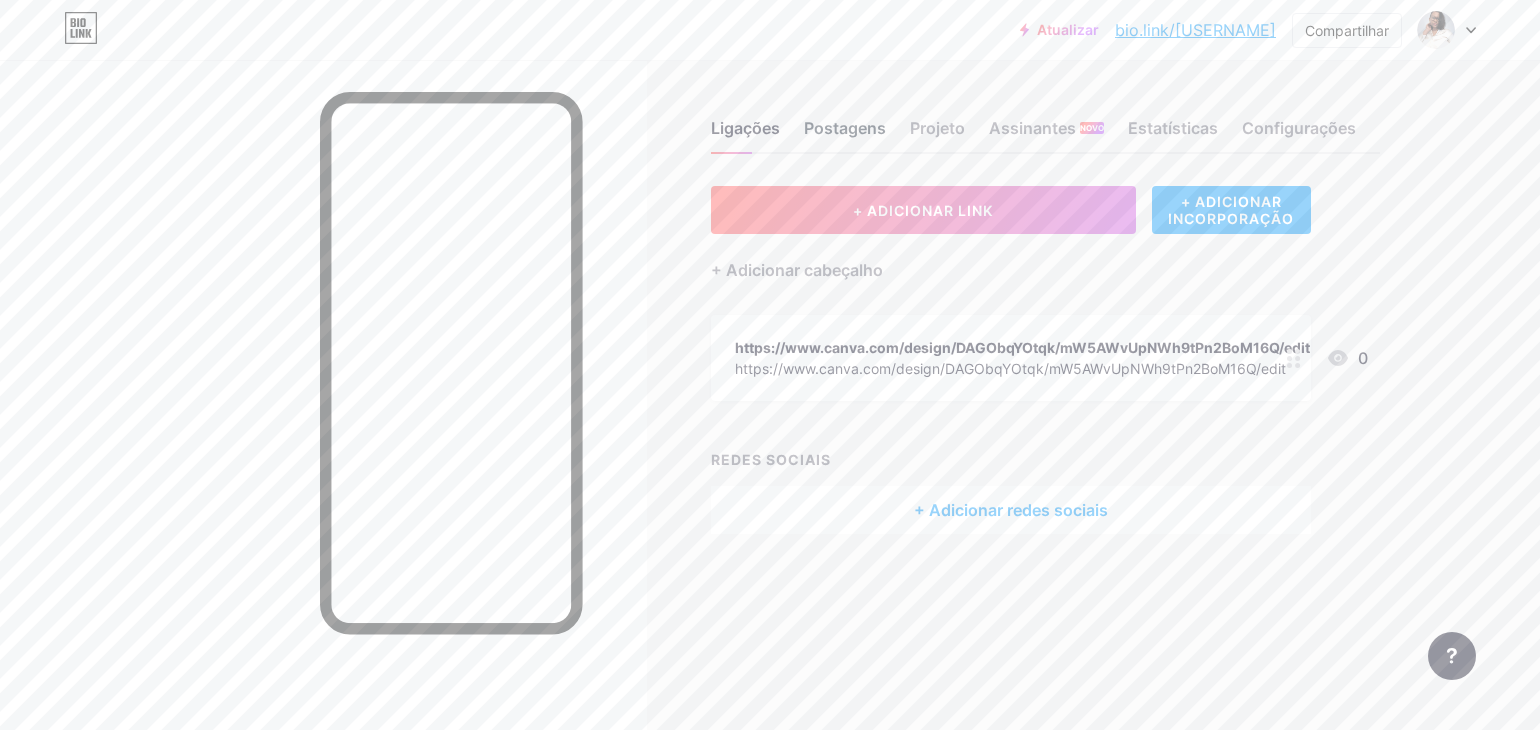 click on "Postagens" at bounding box center [845, 128] 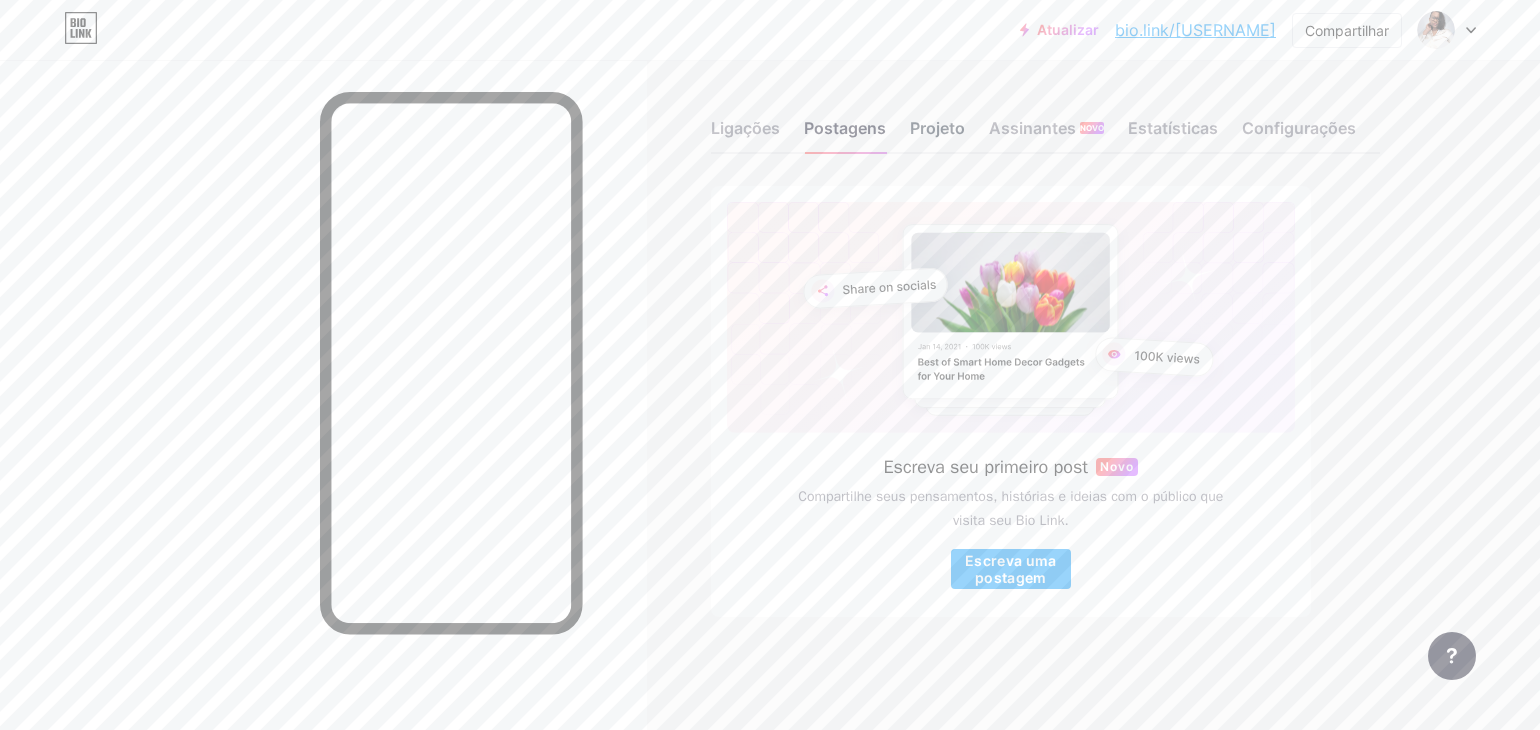 click on "Projeto" at bounding box center (745, 128) 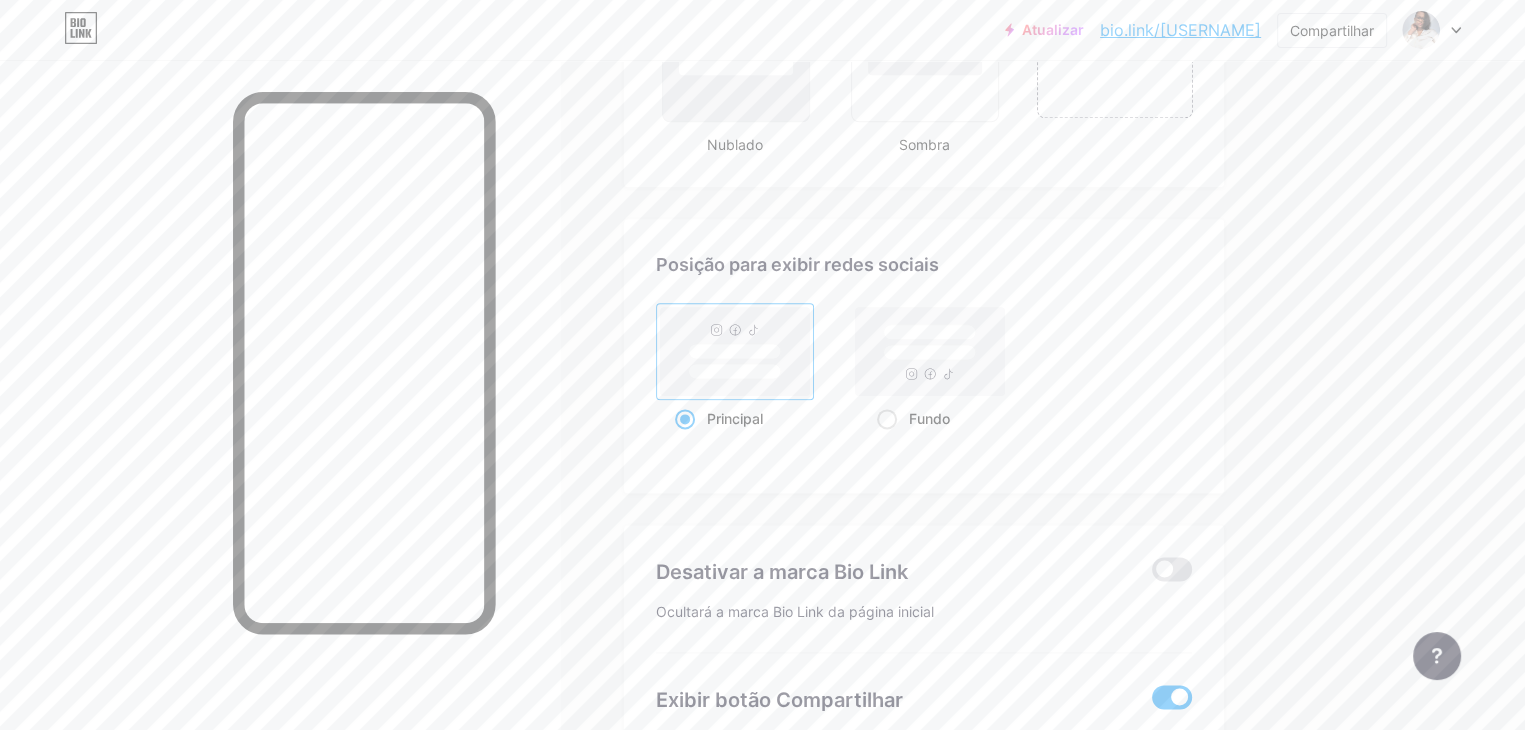 scroll, scrollTop: 2697, scrollLeft: 0, axis: vertical 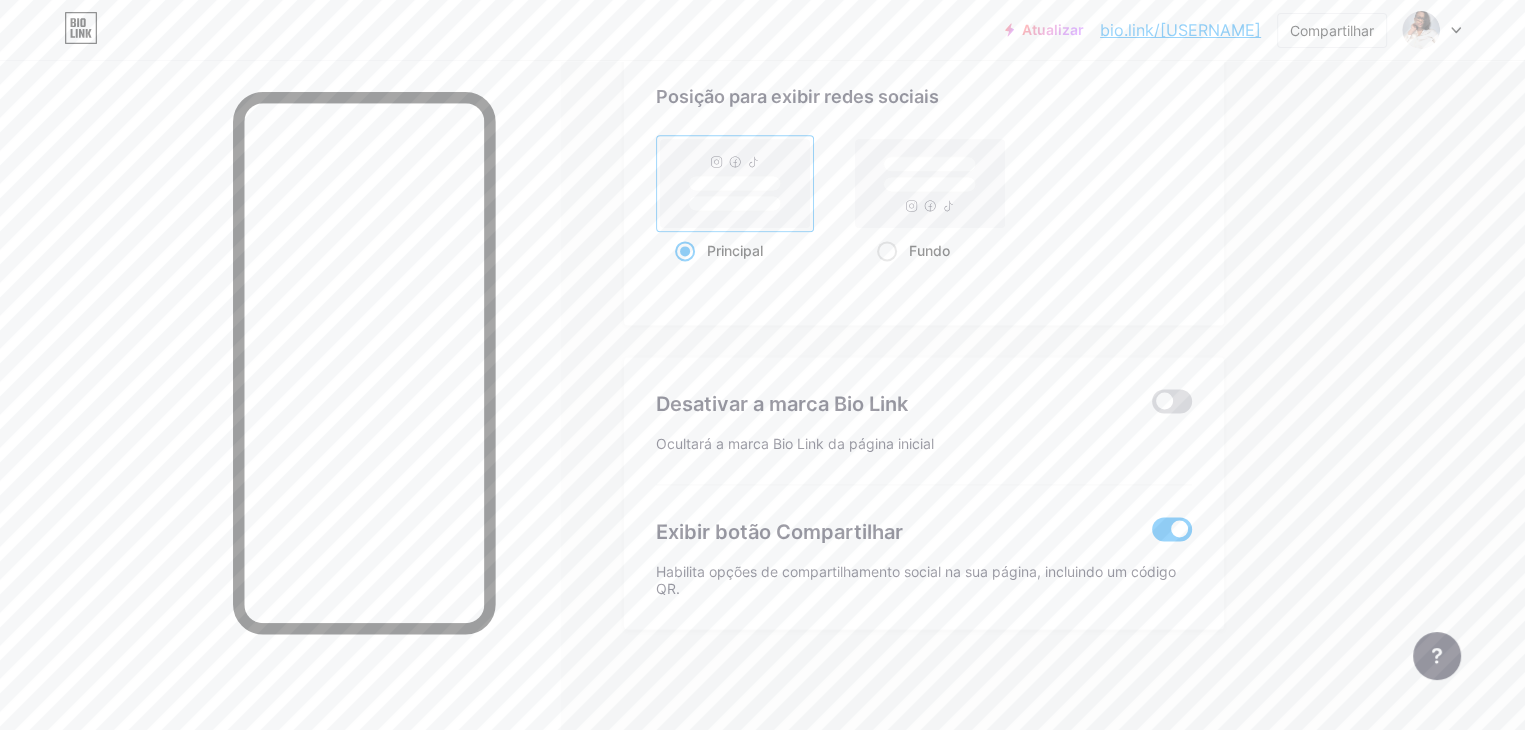 click at bounding box center (1172, 401) 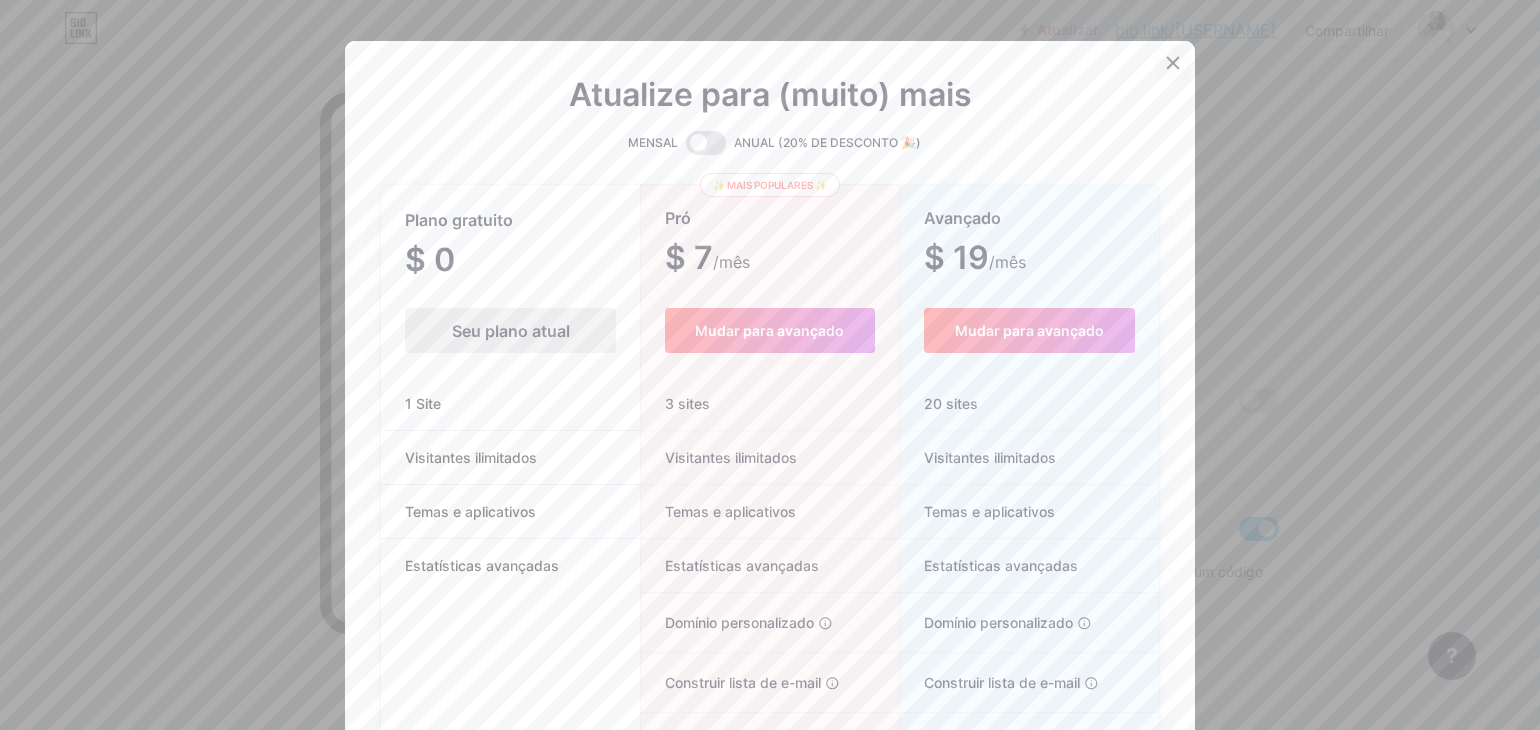 click at bounding box center (1173, 63) 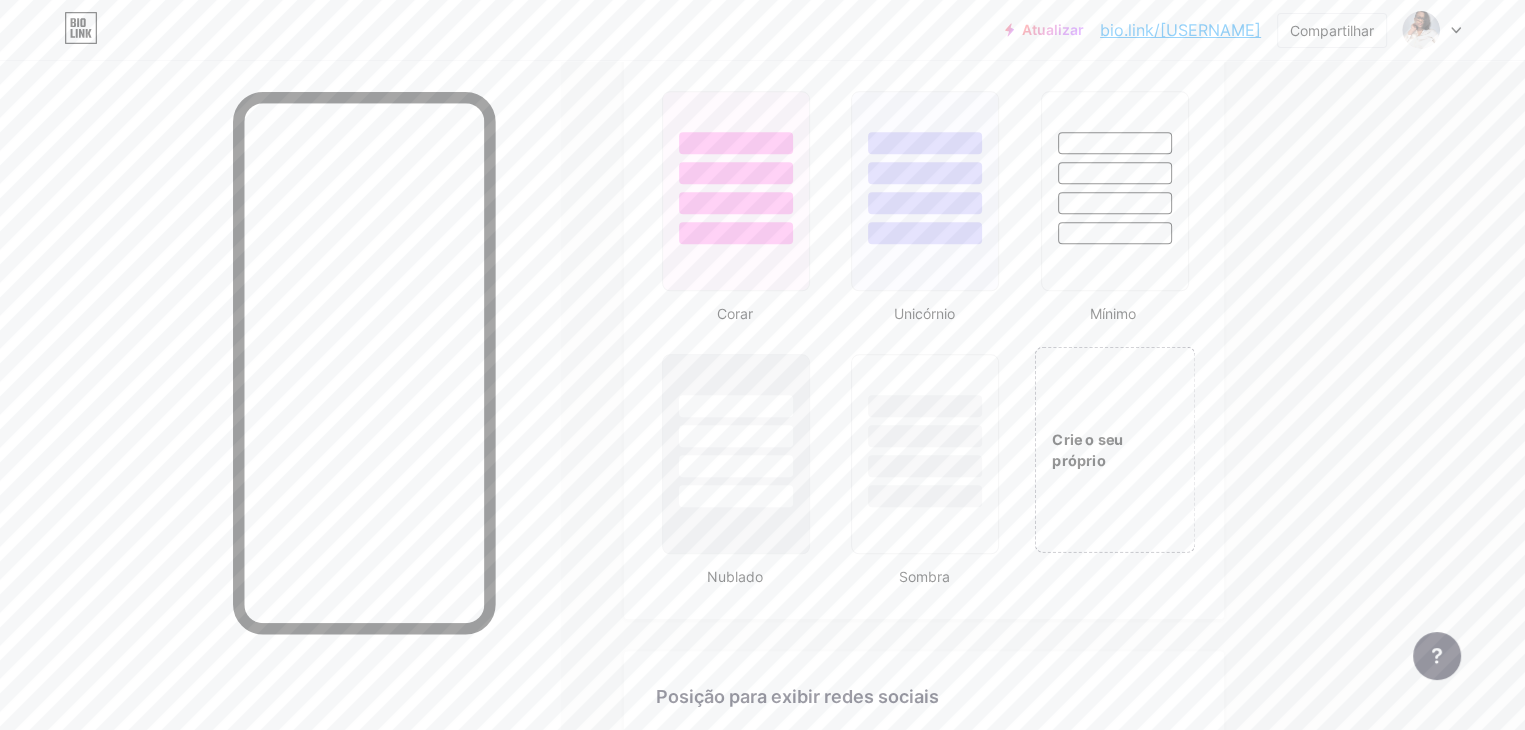 scroll, scrollTop: 2097, scrollLeft: 0, axis: vertical 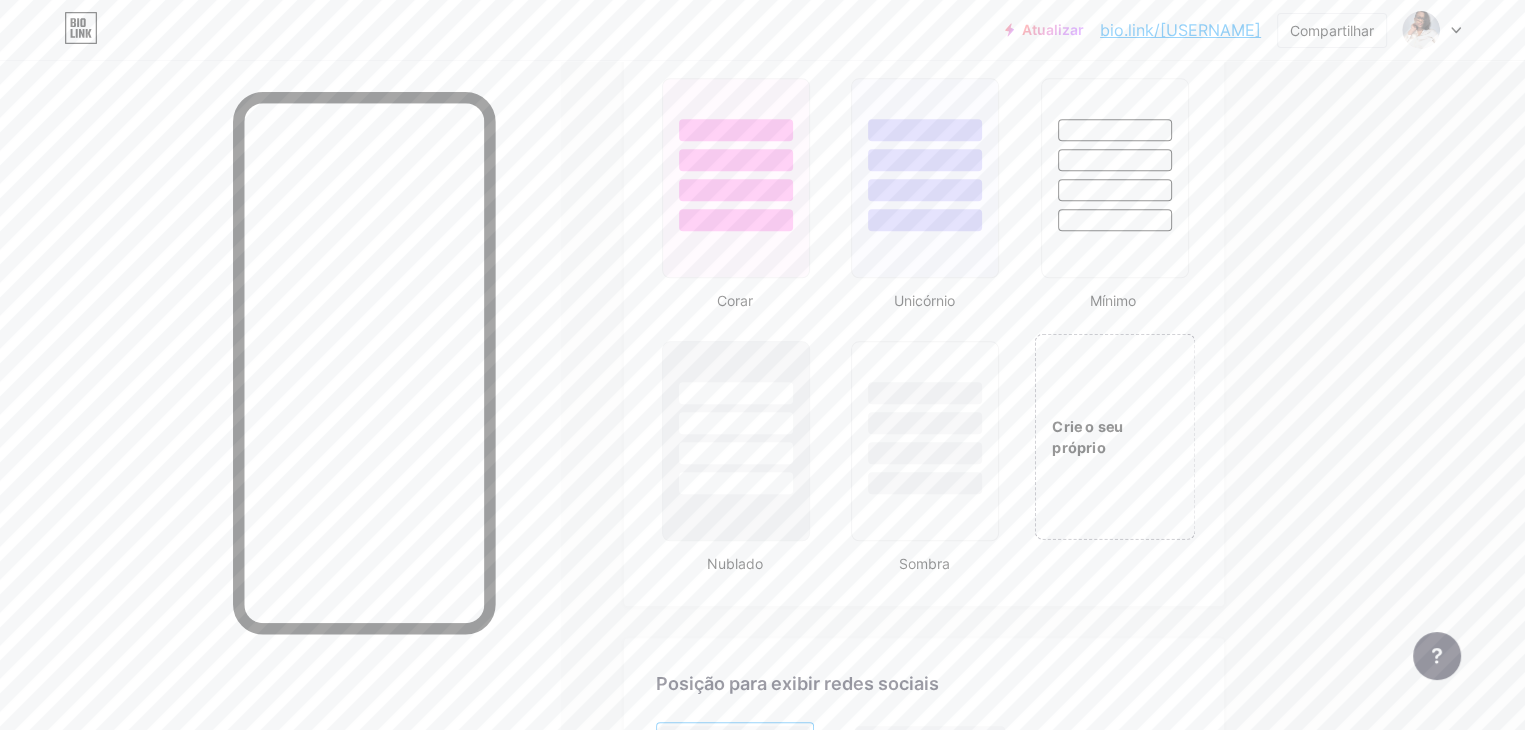 click on "Crie o seu próprio" at bounding box center (1087, 436) 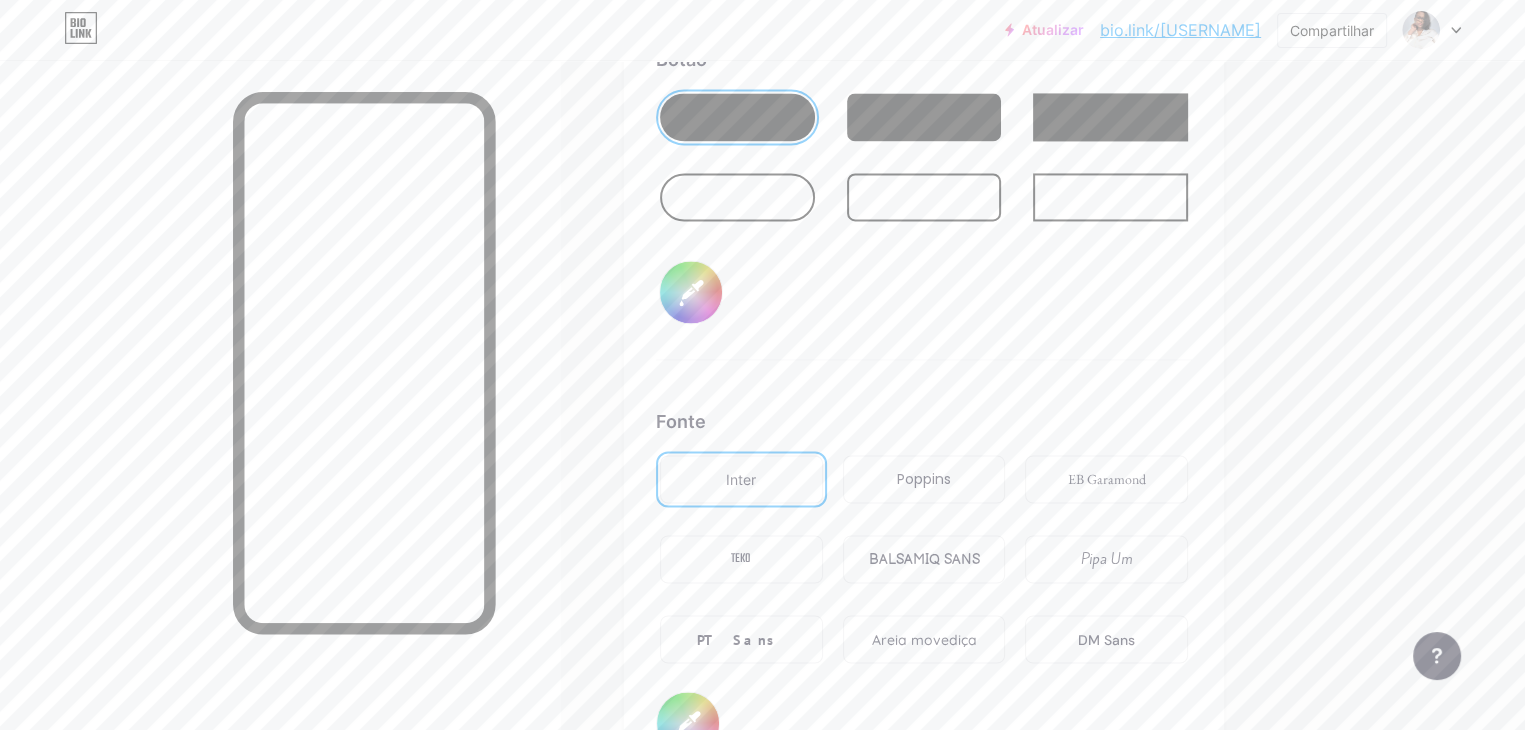 scroll, scrollTop: 3076, scrollLeft: 0, axis: vertical 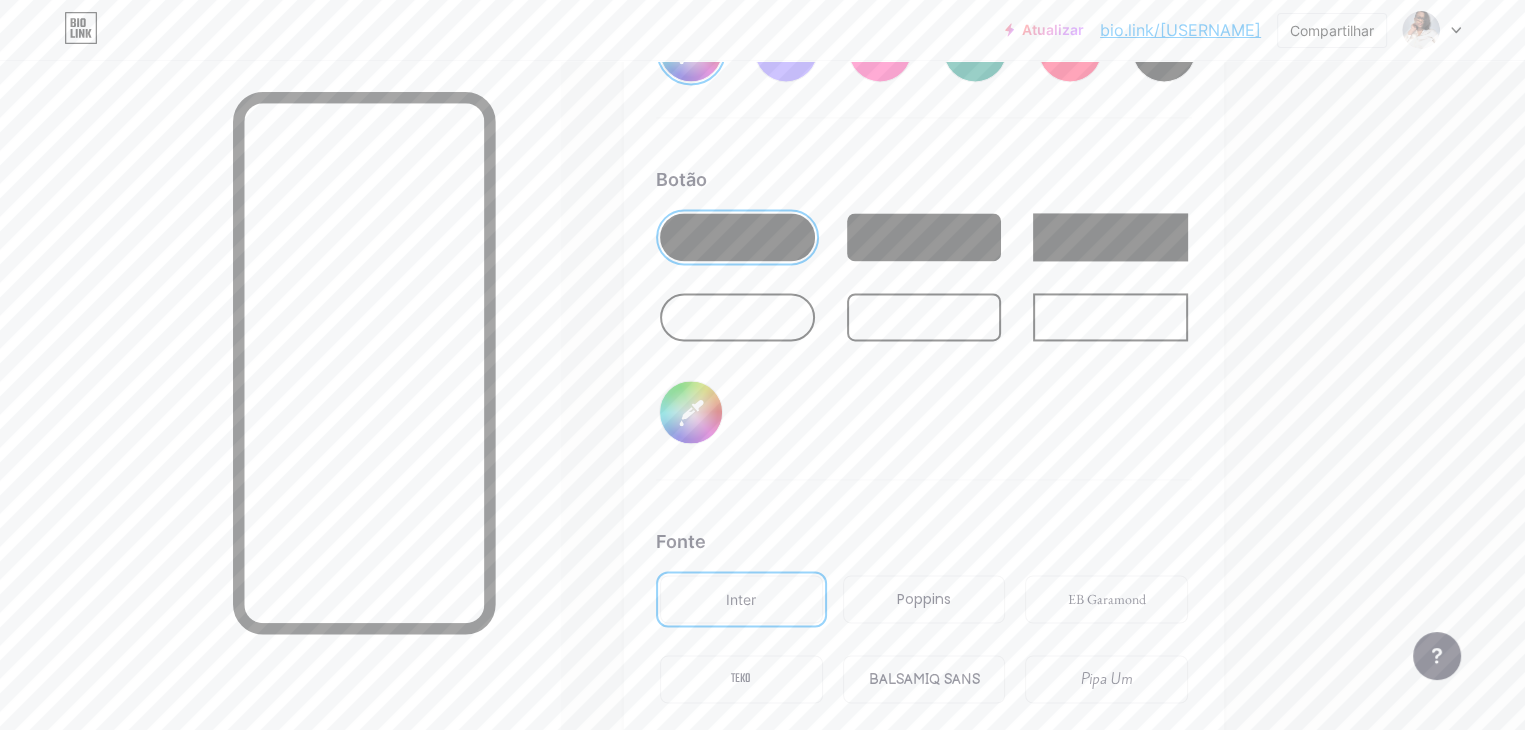 click at bounding box center [737, 317] 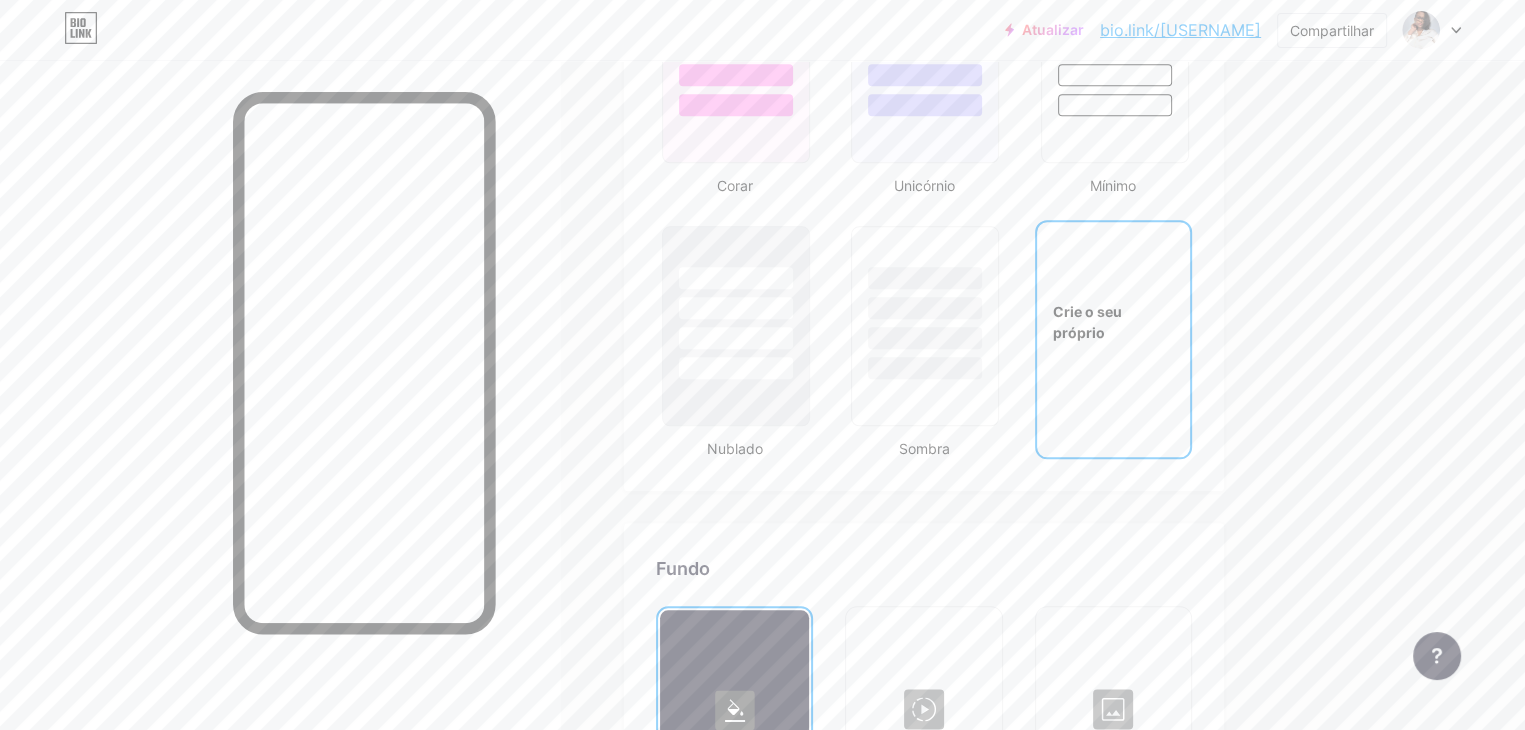 scroll, scrollTop: 1976, scrollLeft: 0, axis: vertical 